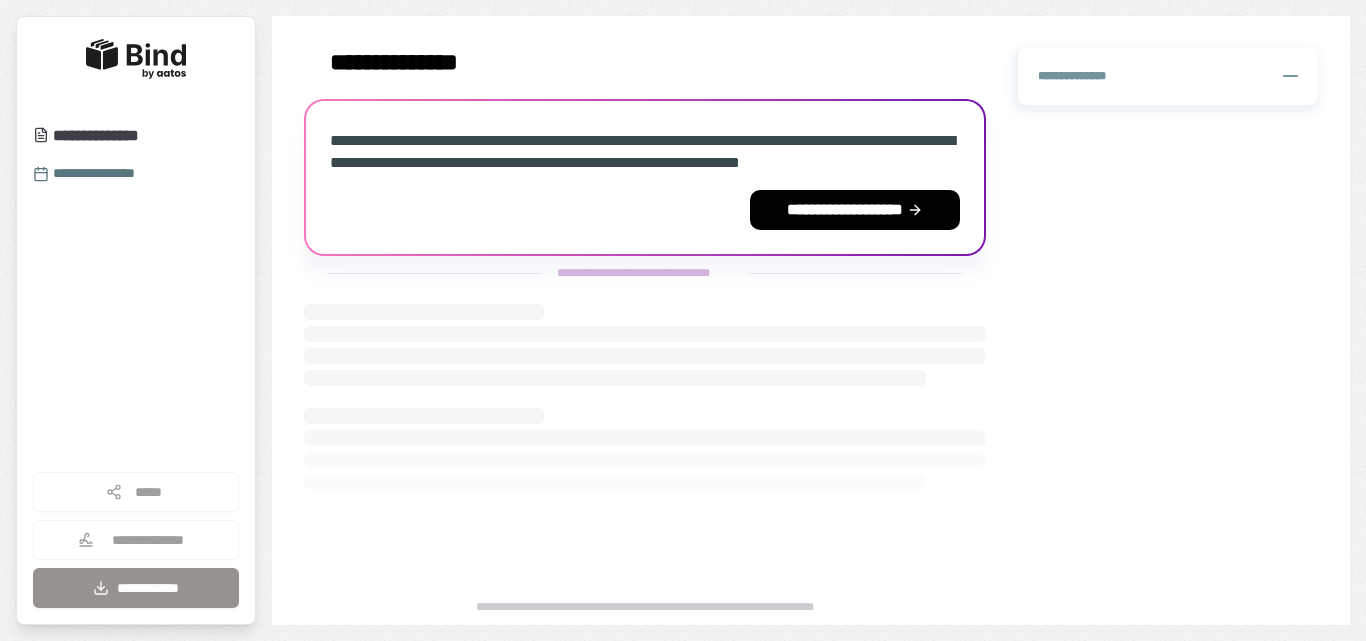 scroll, scrollTop: 0, scrollLeft: 0, axis: both 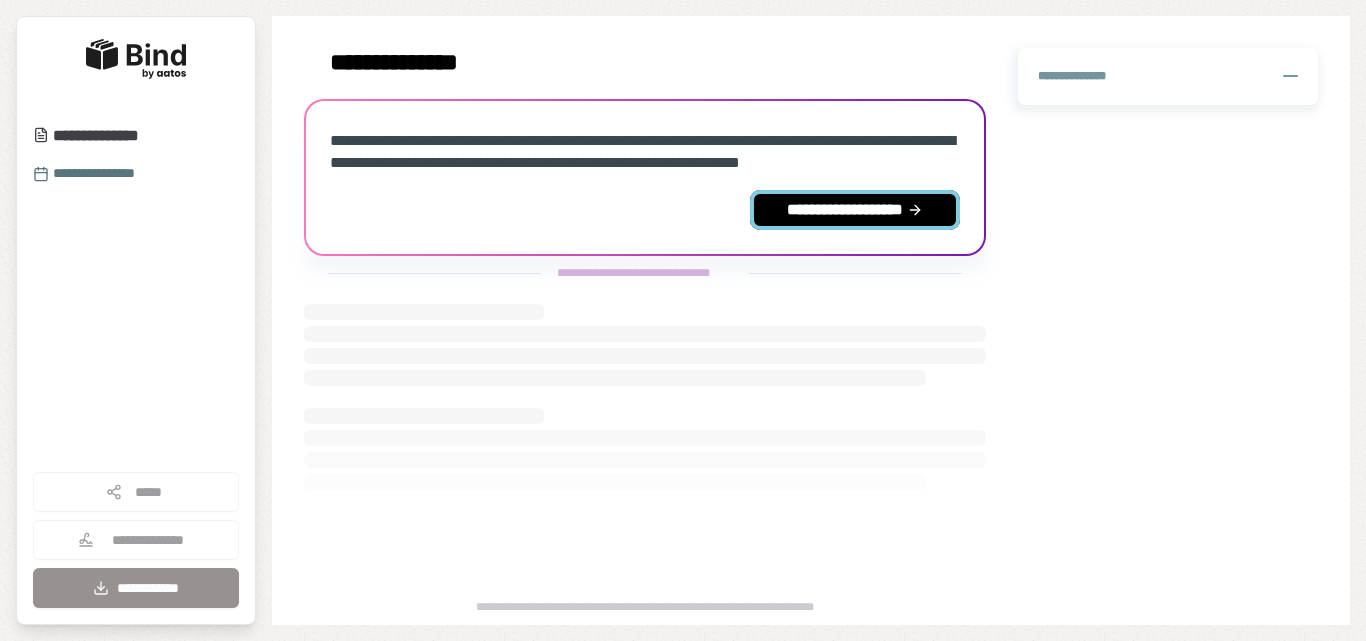 click on "**********" at bounding box center (855, 210) 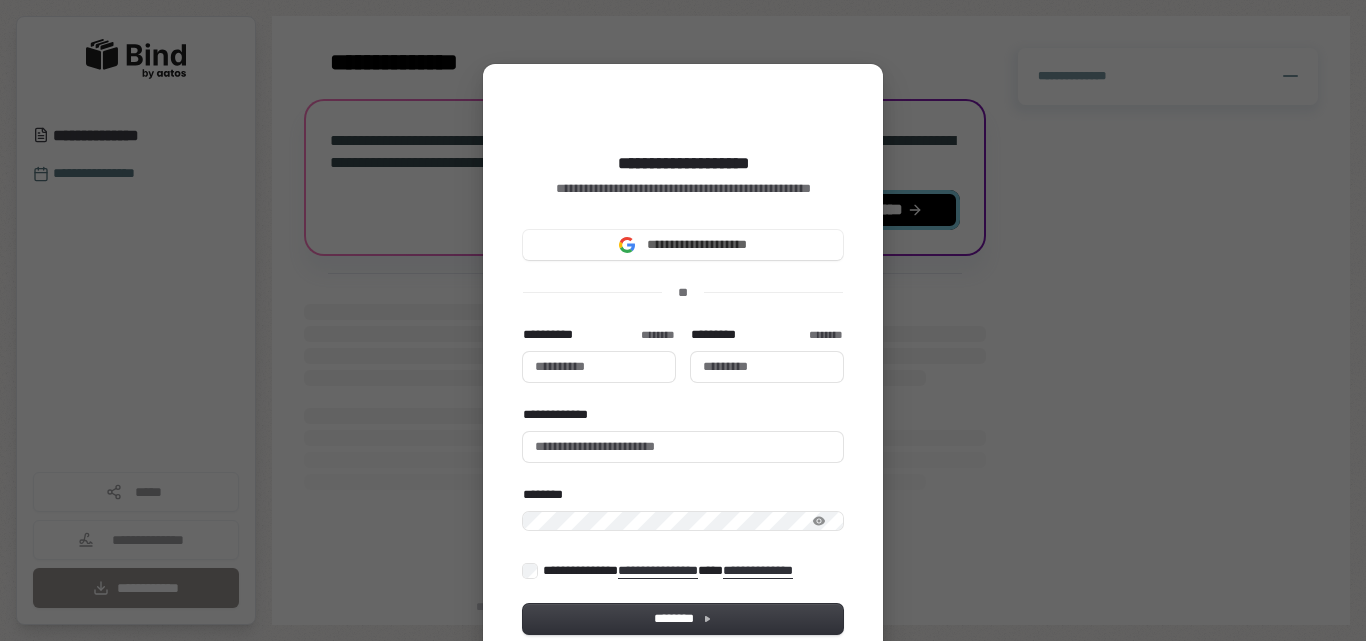 type 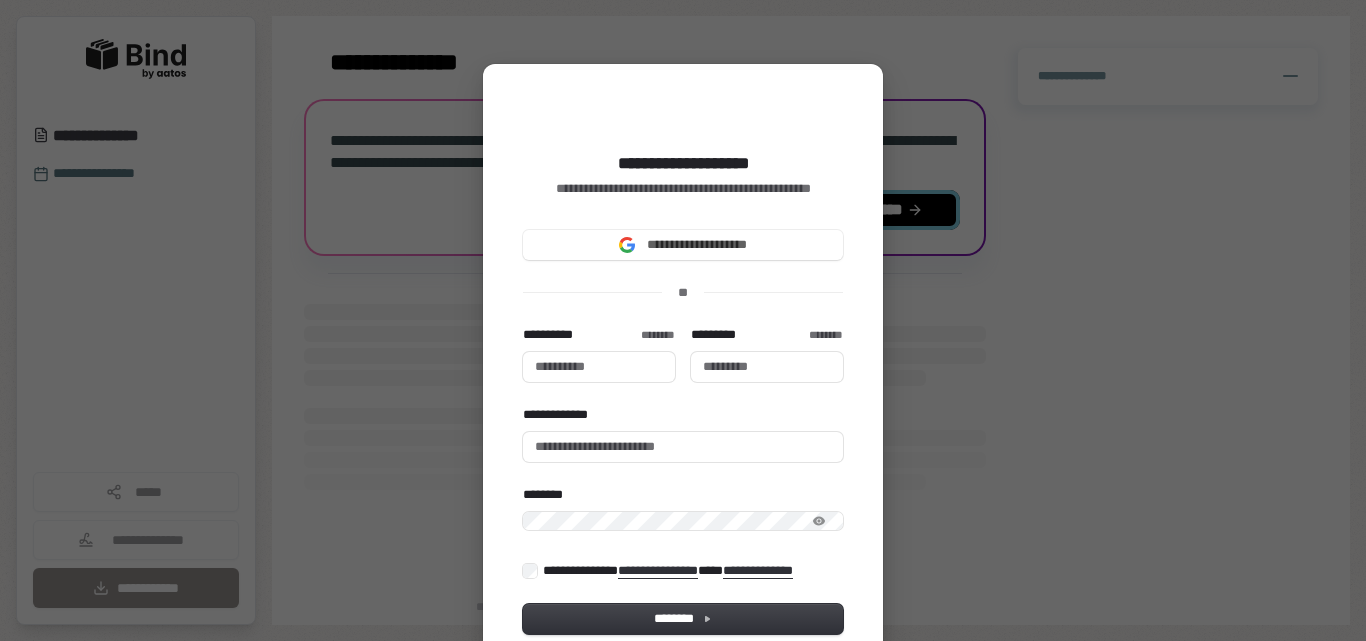 type 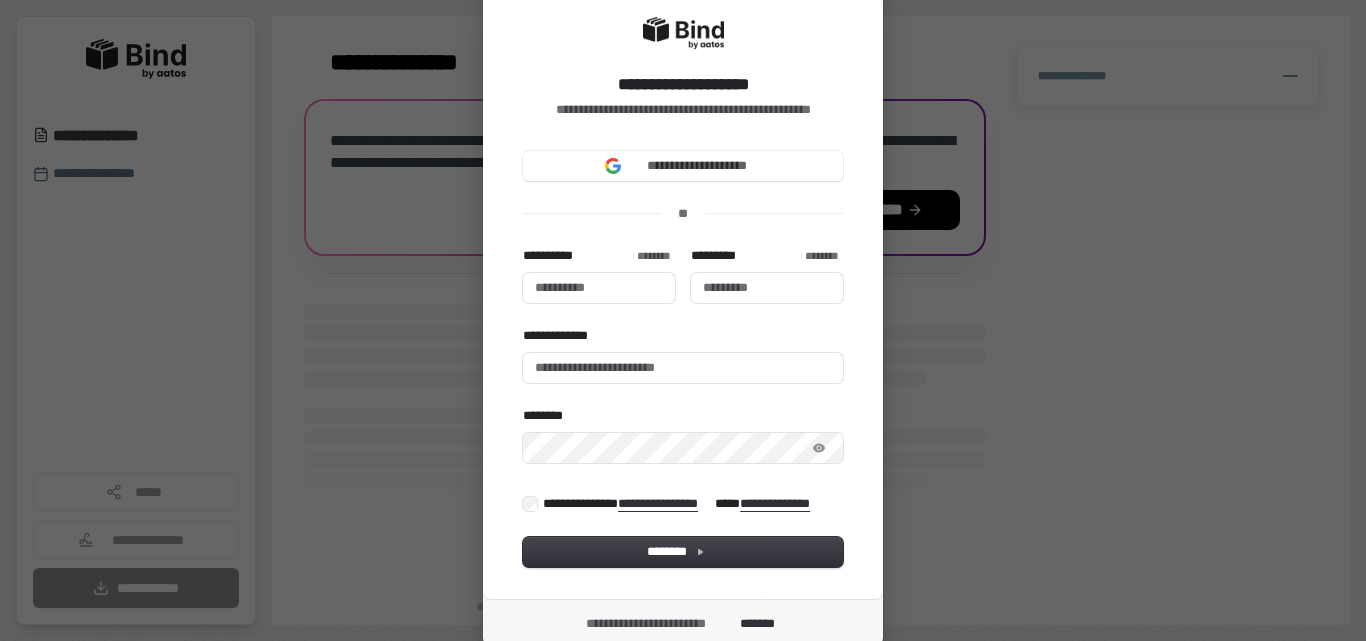 scroll, scrollTop: 151, scrollLeft: 0, axis: vertical 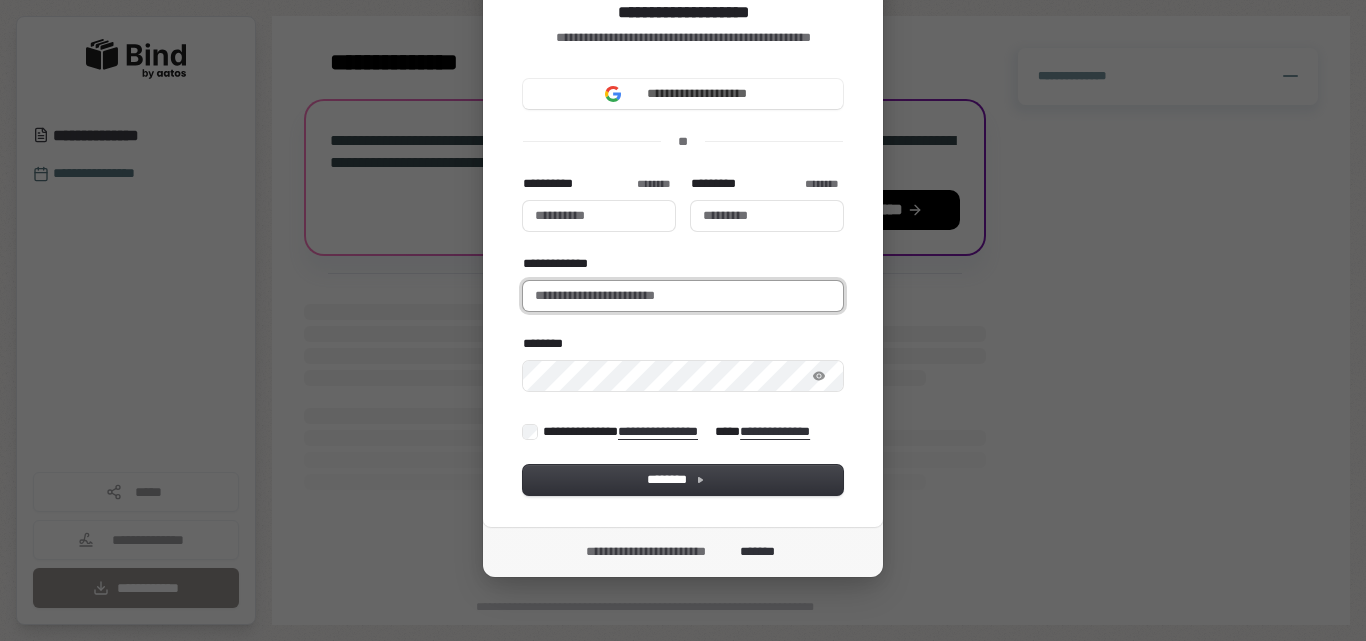 type 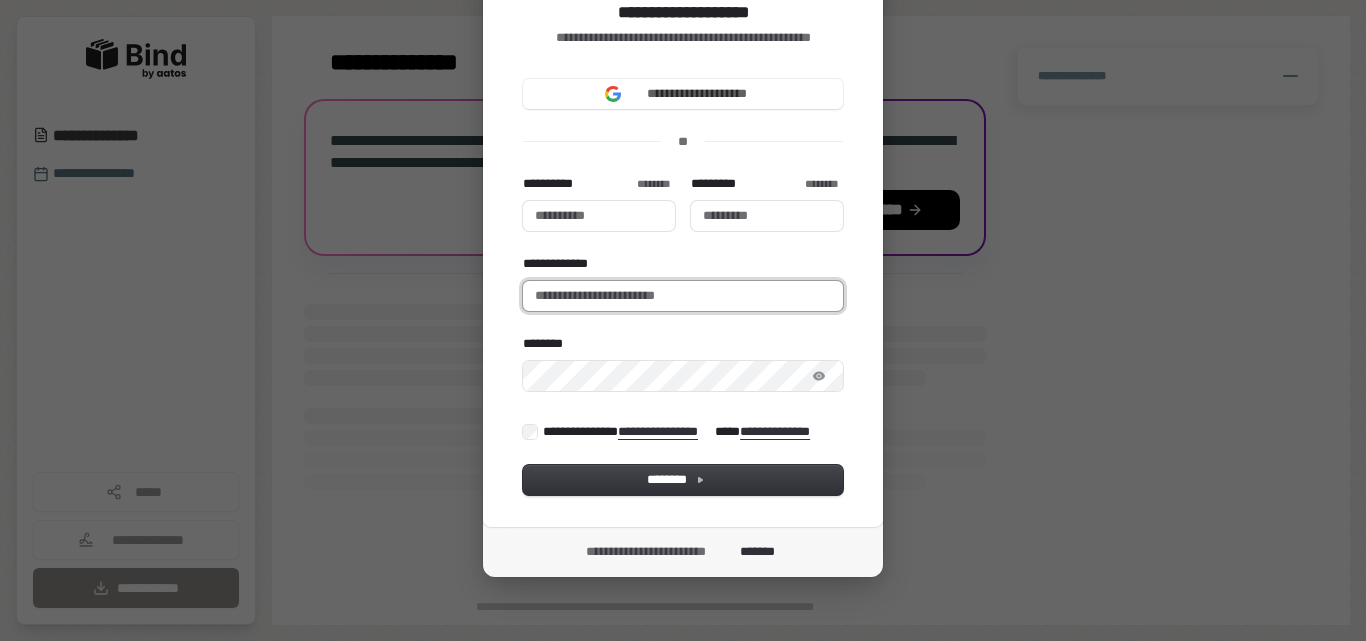 type on "**********" 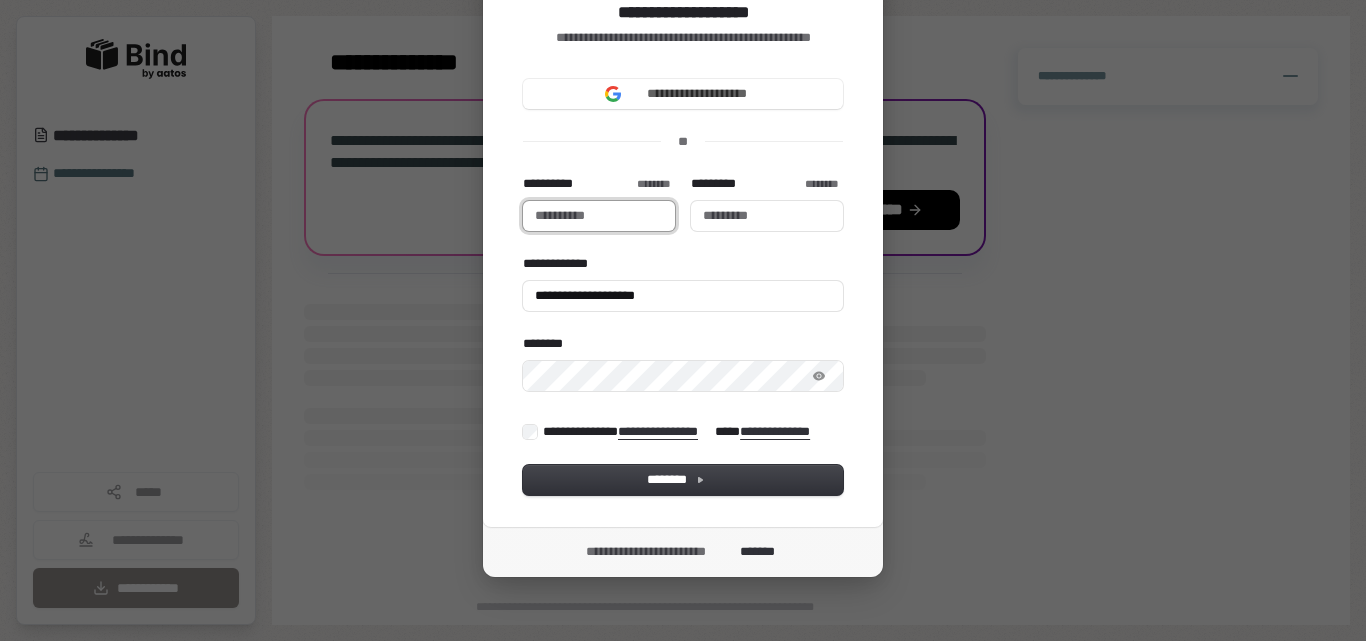 type on "*******" 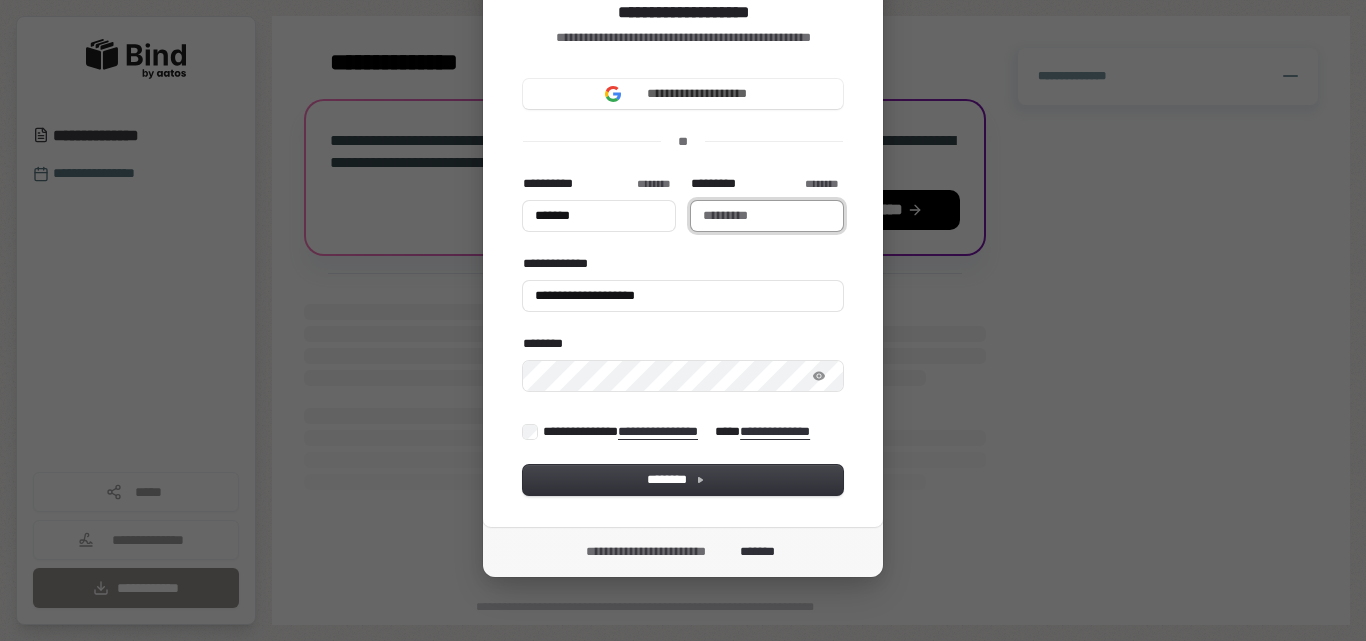 type on "*******" 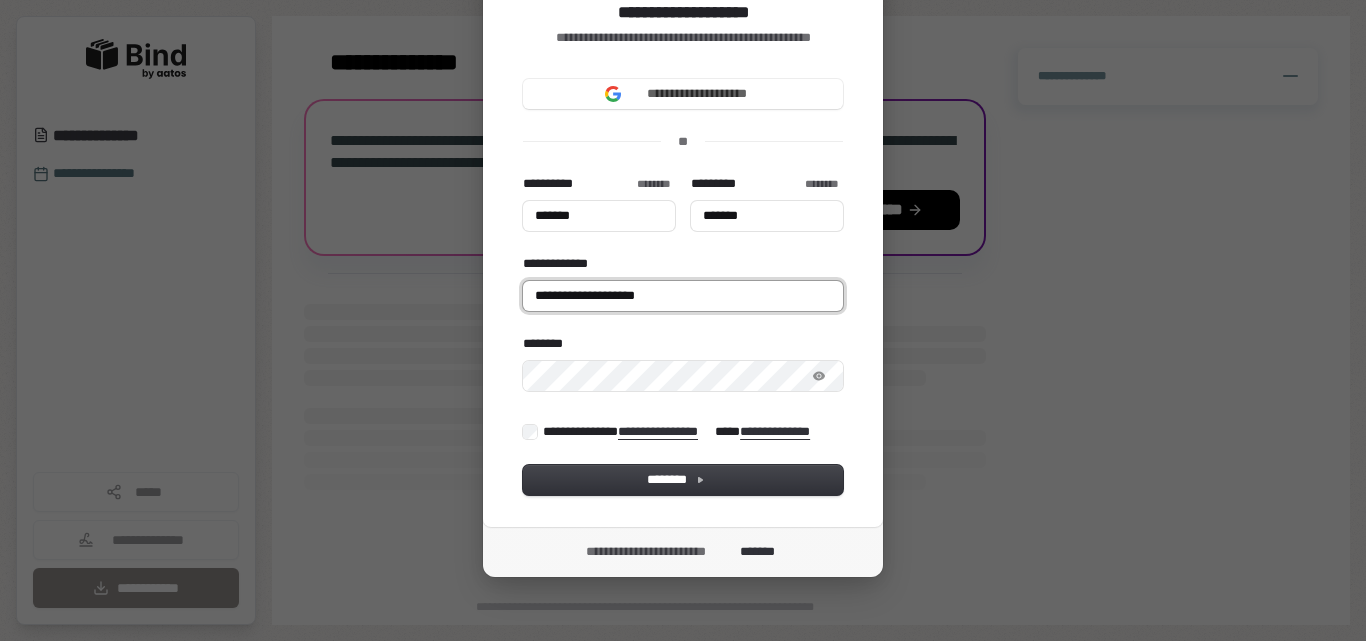 type on "*******" 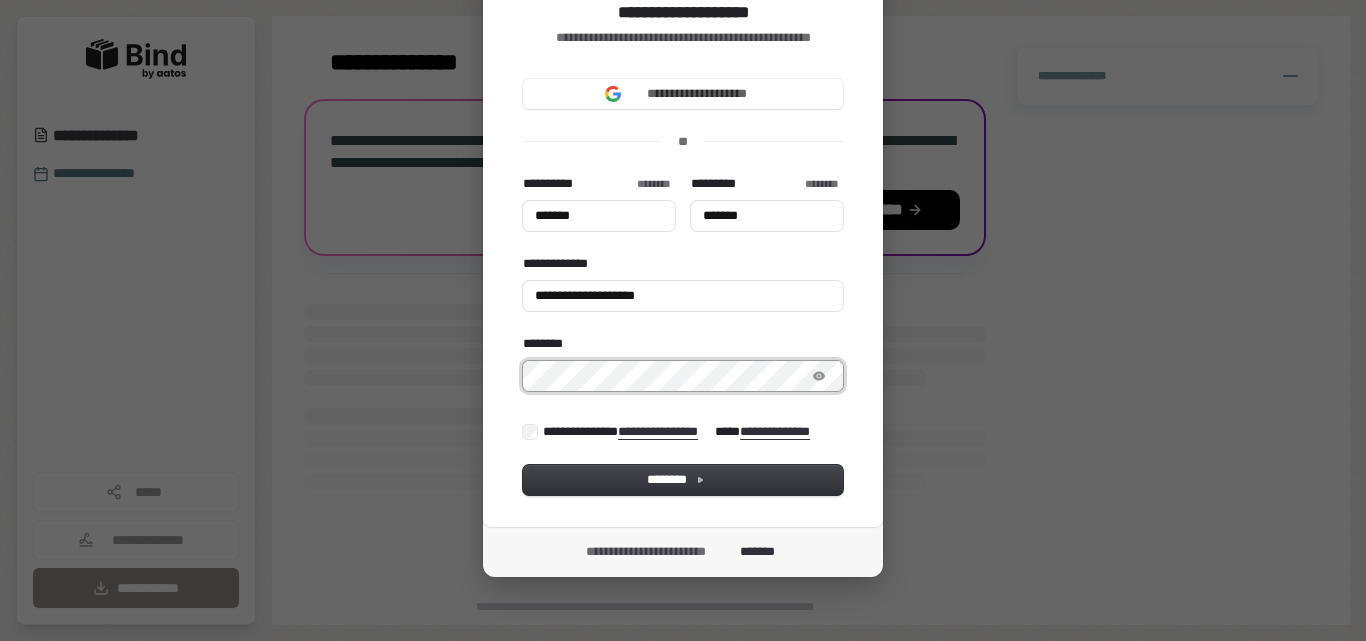 type on "*******" 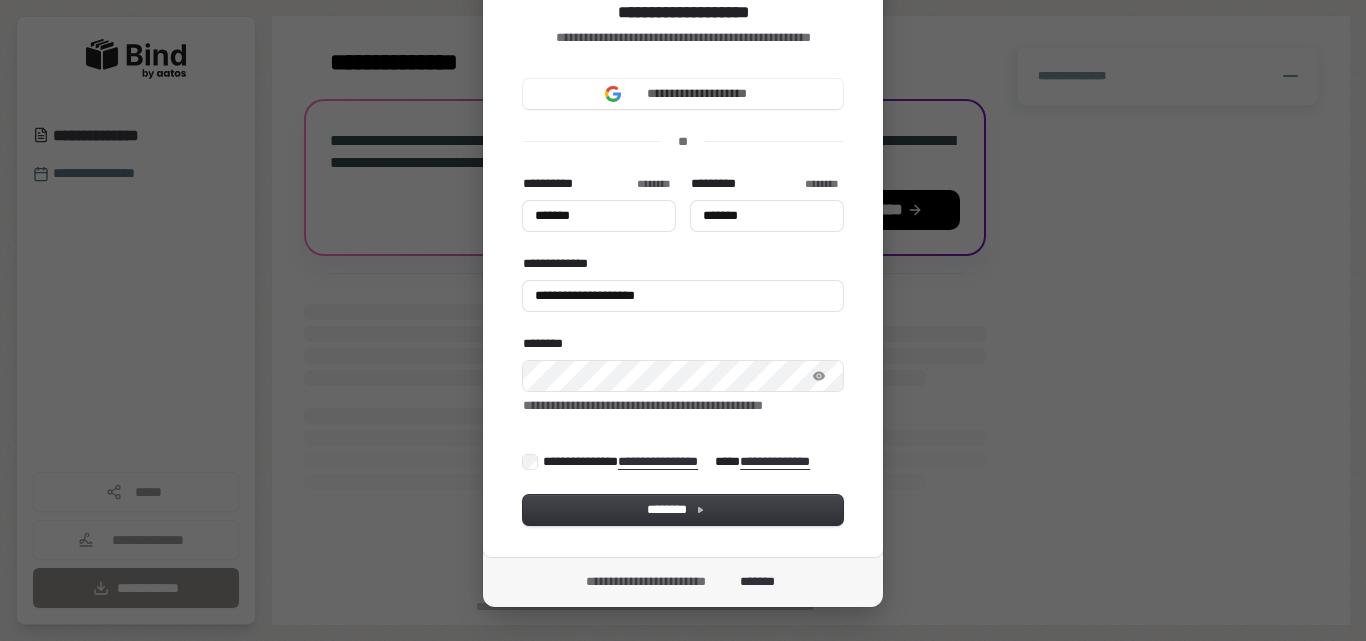 type on "*******" 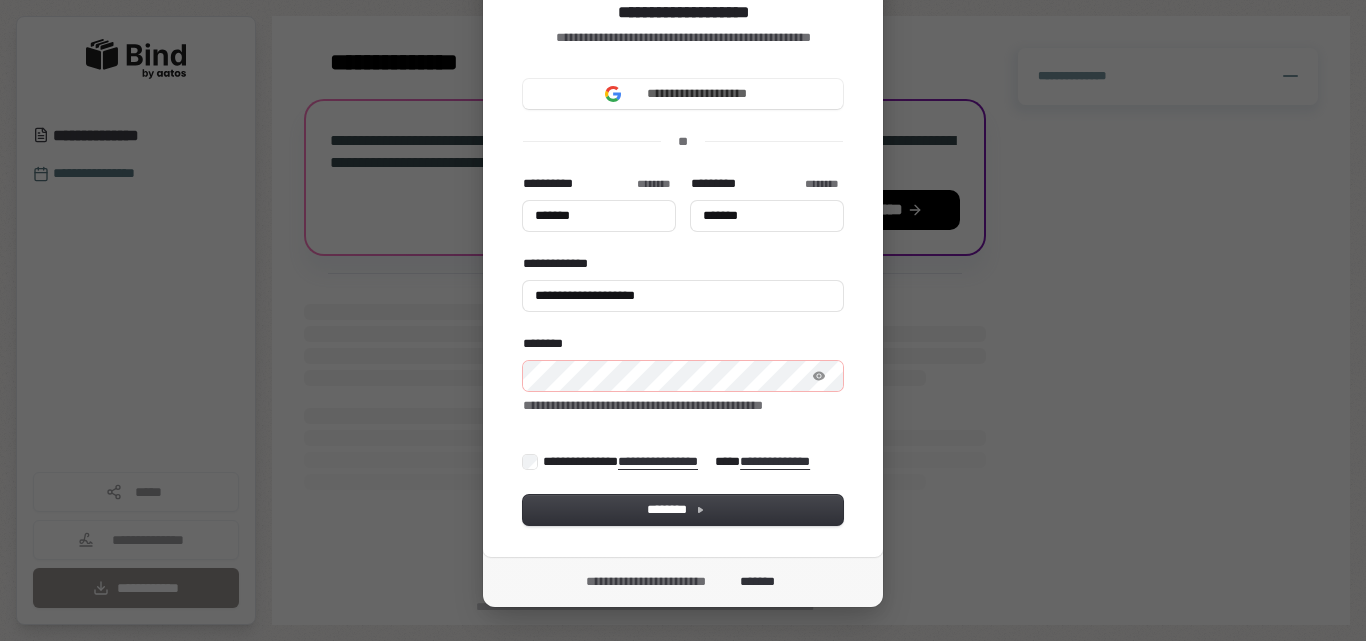 click on "**********" at bounding box center [683, 320] 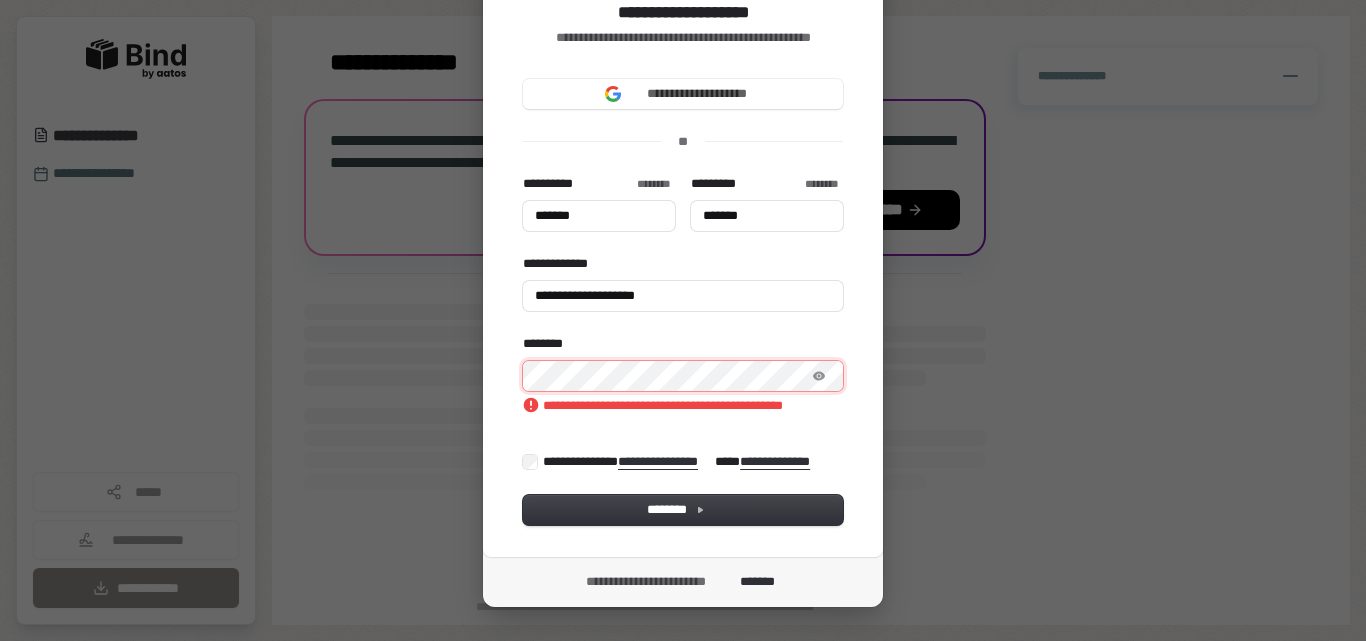 type on "*******" 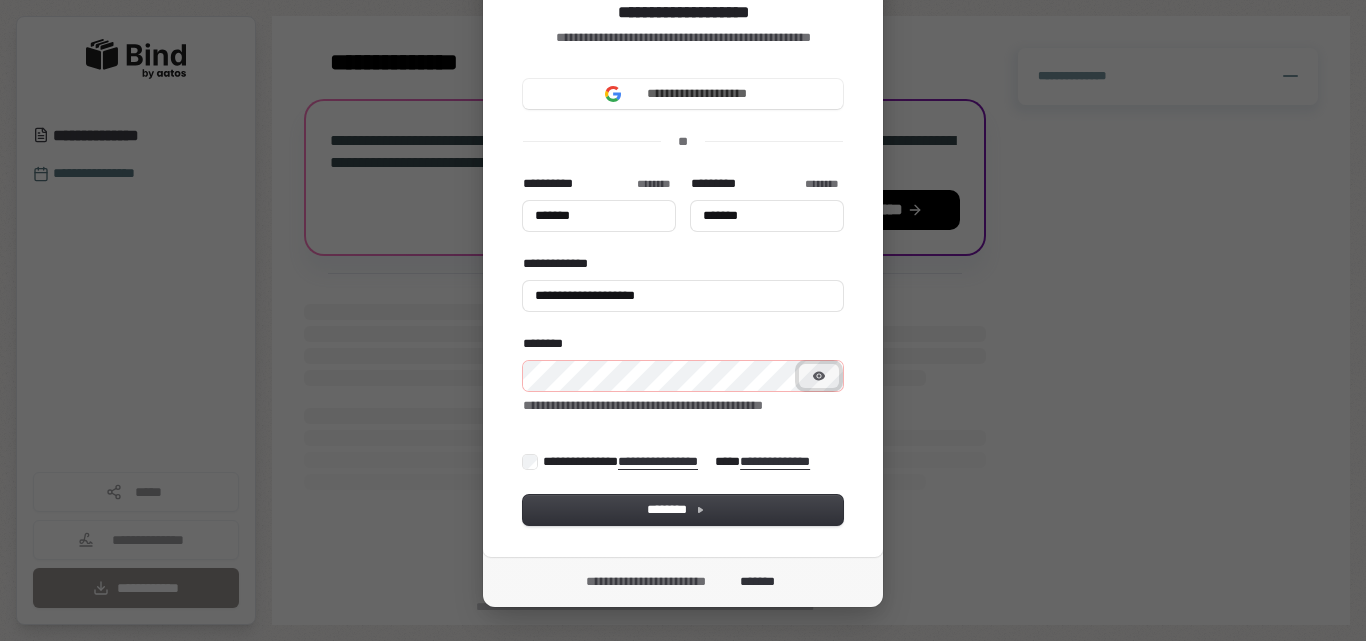 type on "*******" 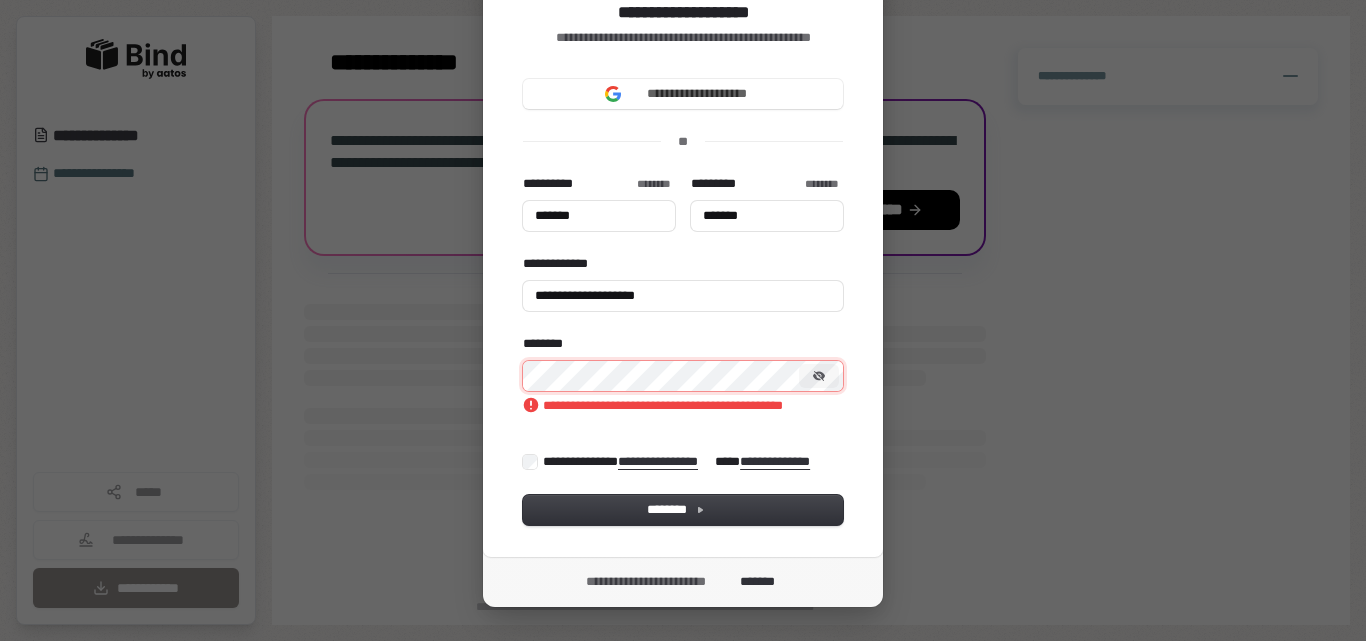type on "*******" 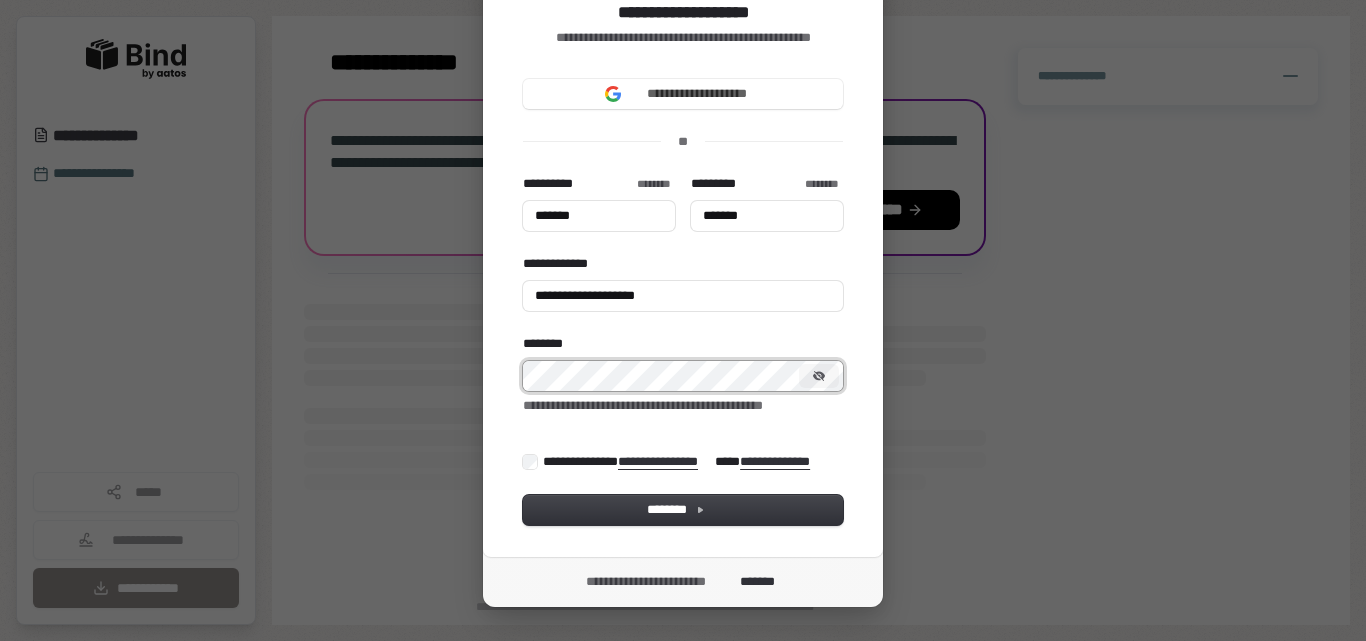 type on "*******" 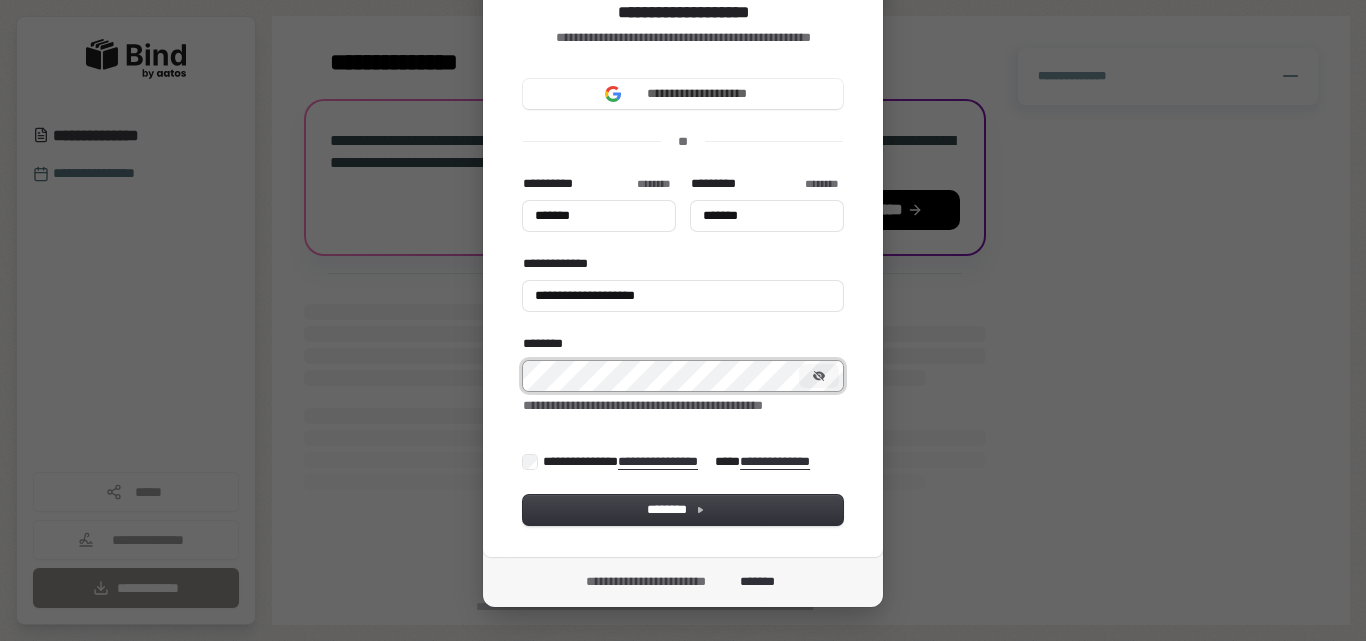 type on "*******" 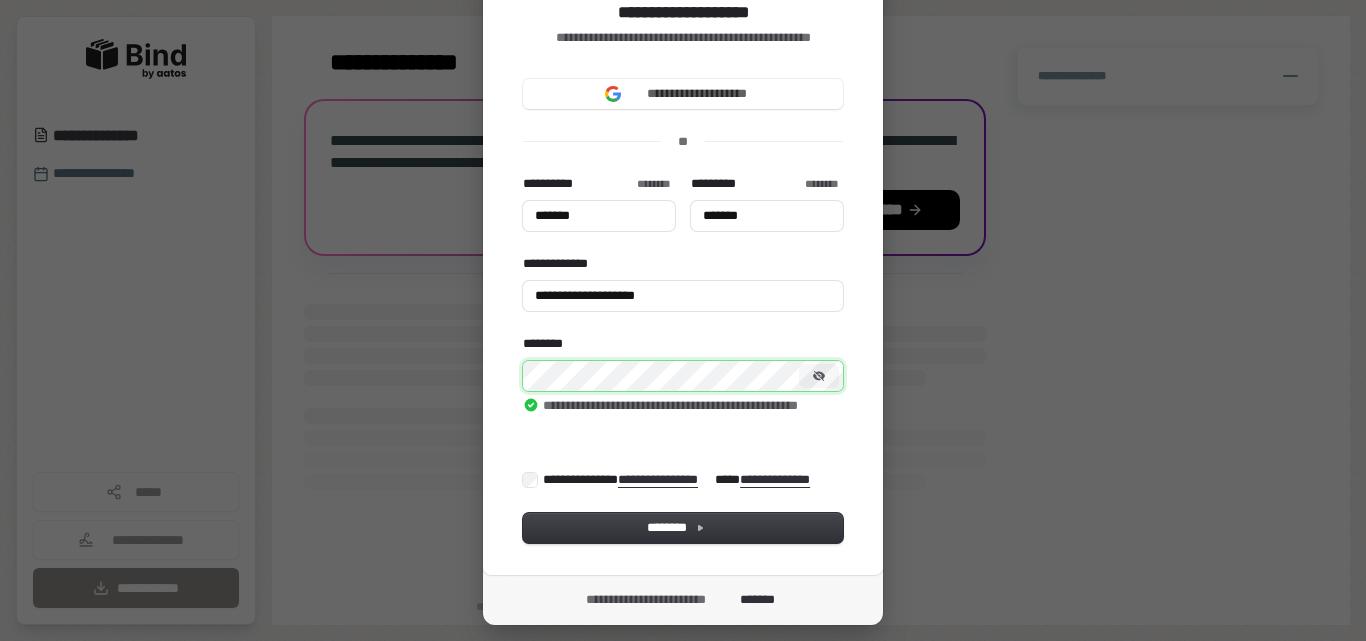 type on "*******" 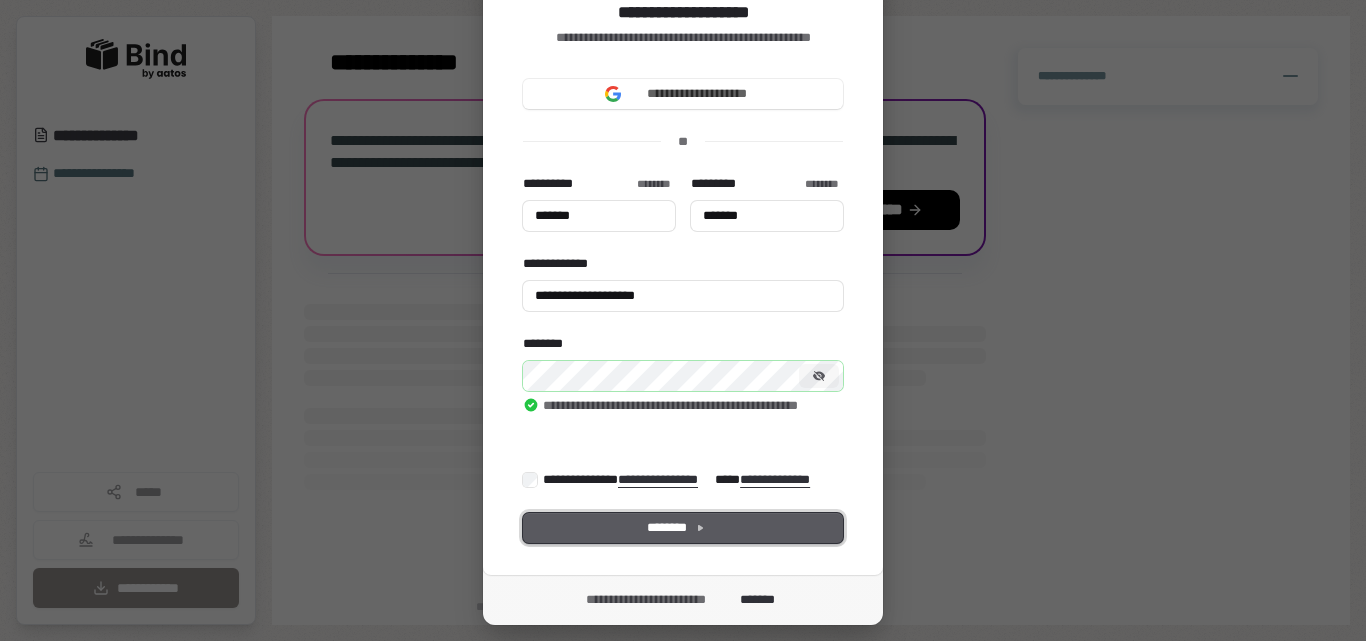 type on "*******" 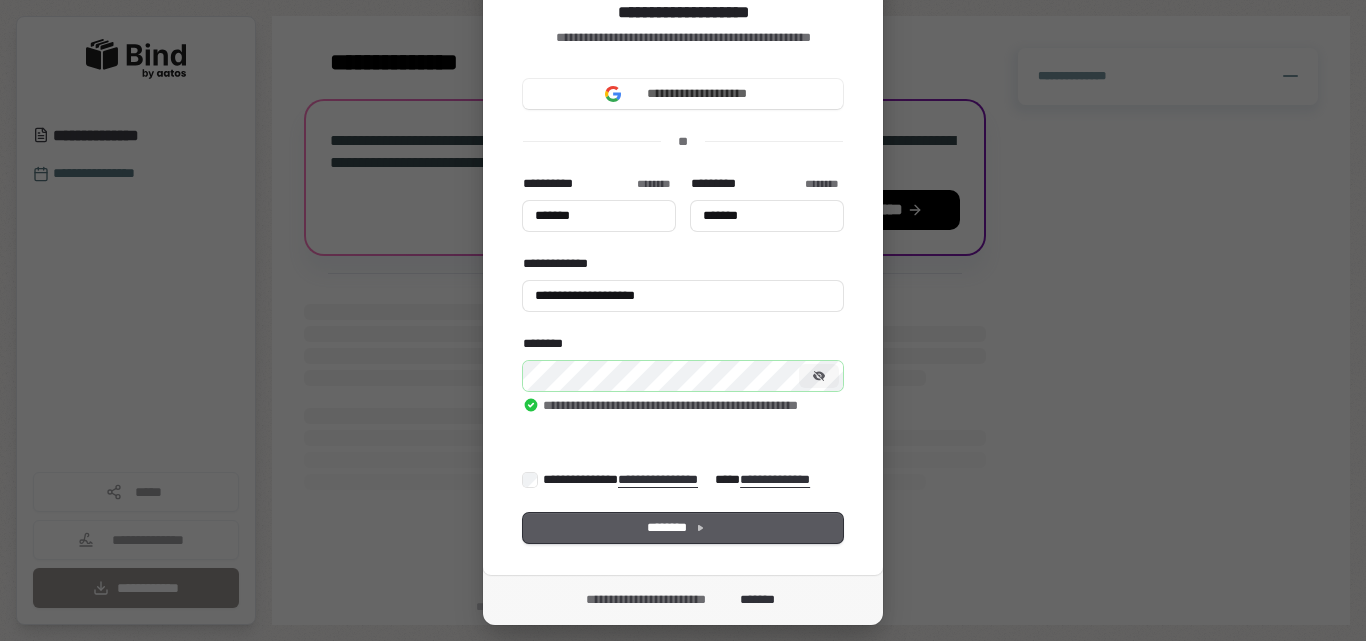 type on "*******" 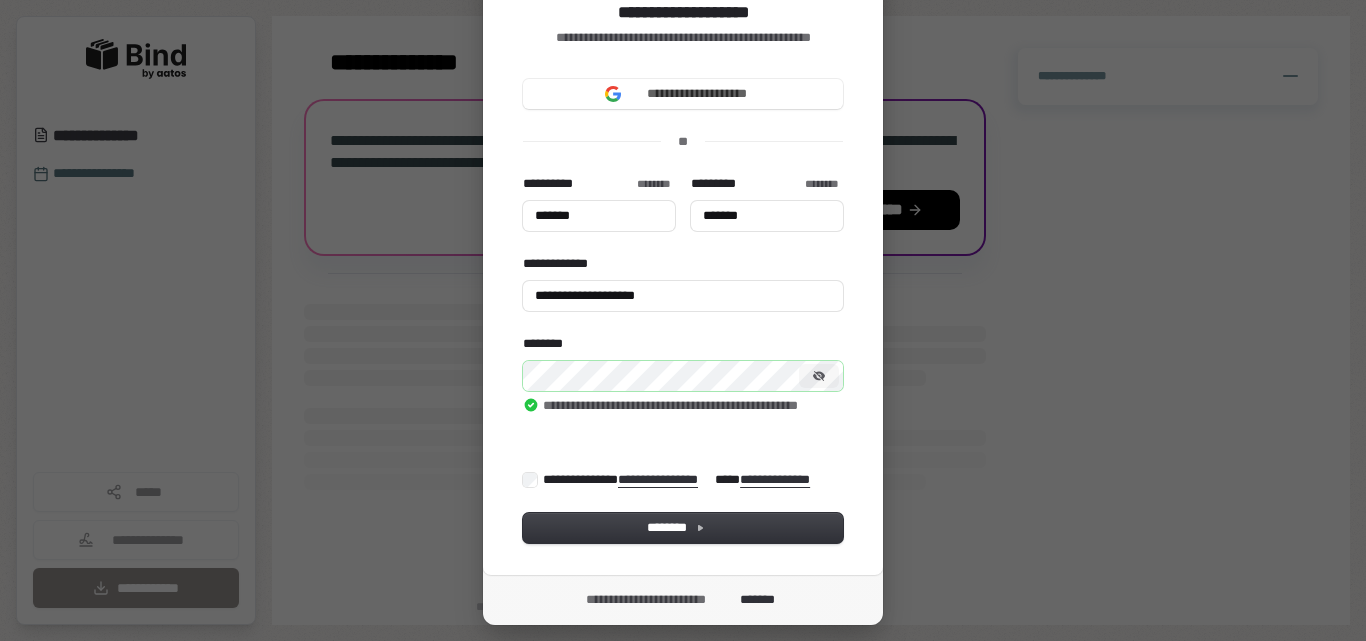 type on "*******" 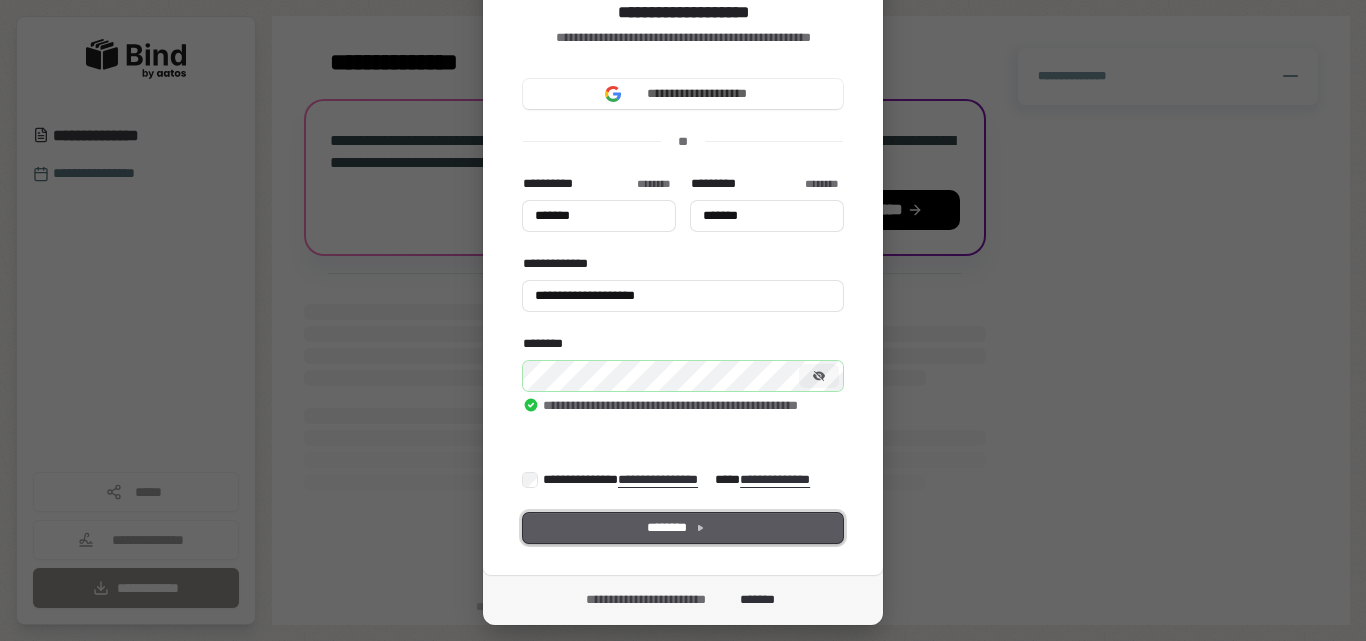 type on "*******" 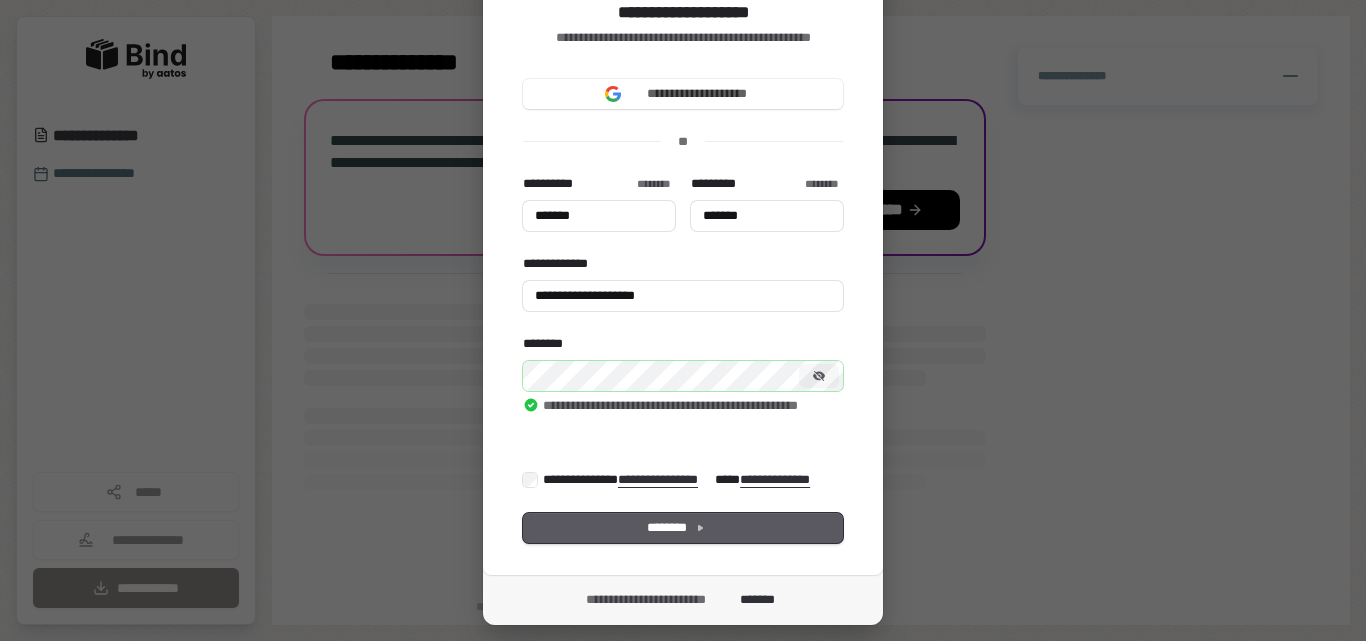 type on "*******" 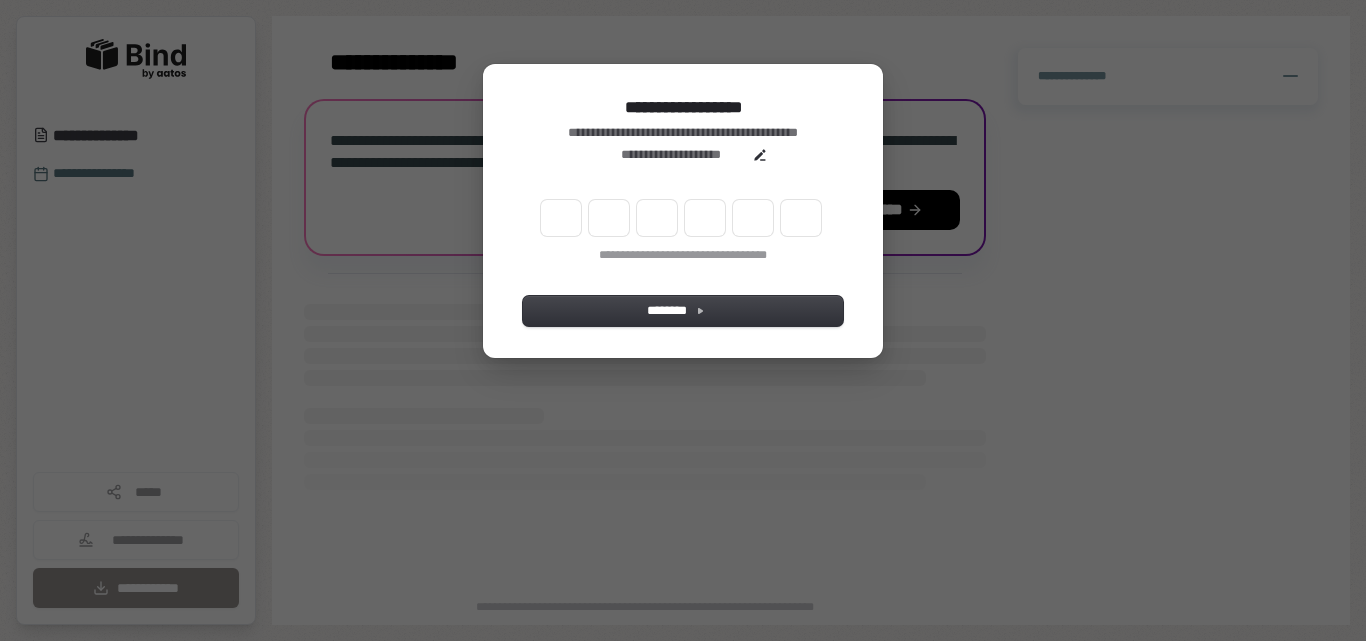 scroll, scrollTop: 0, scrollLeft: 0, axis: both 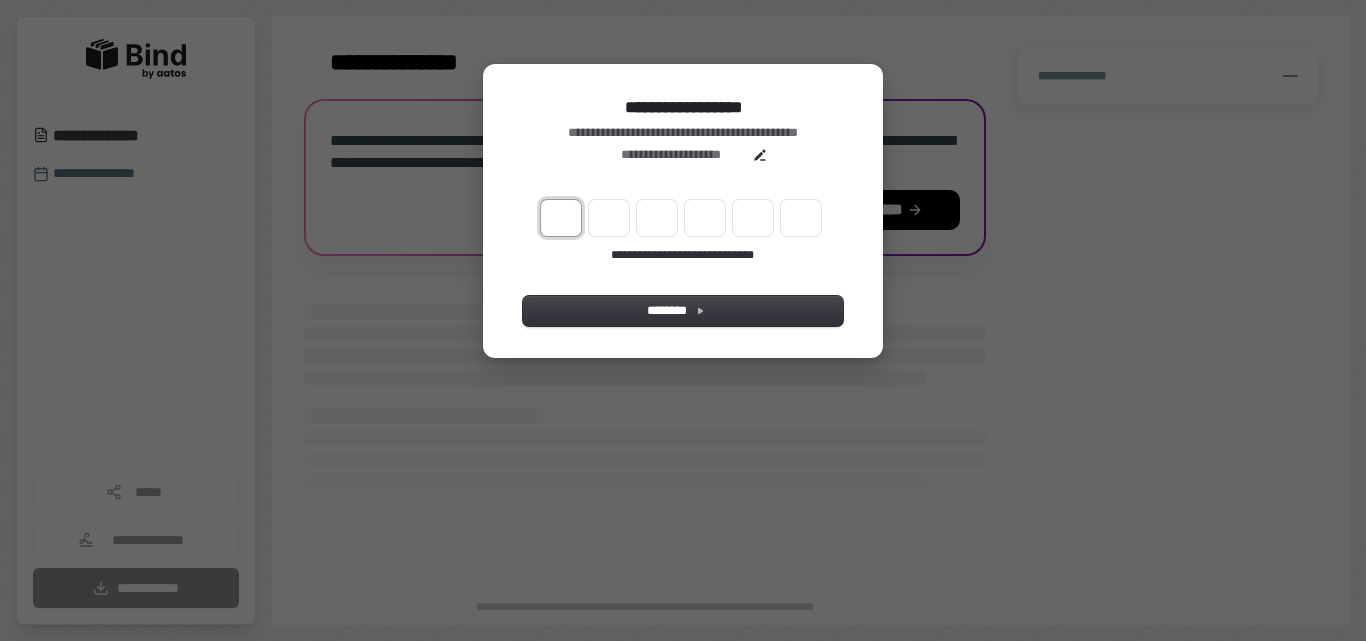 type on "*" 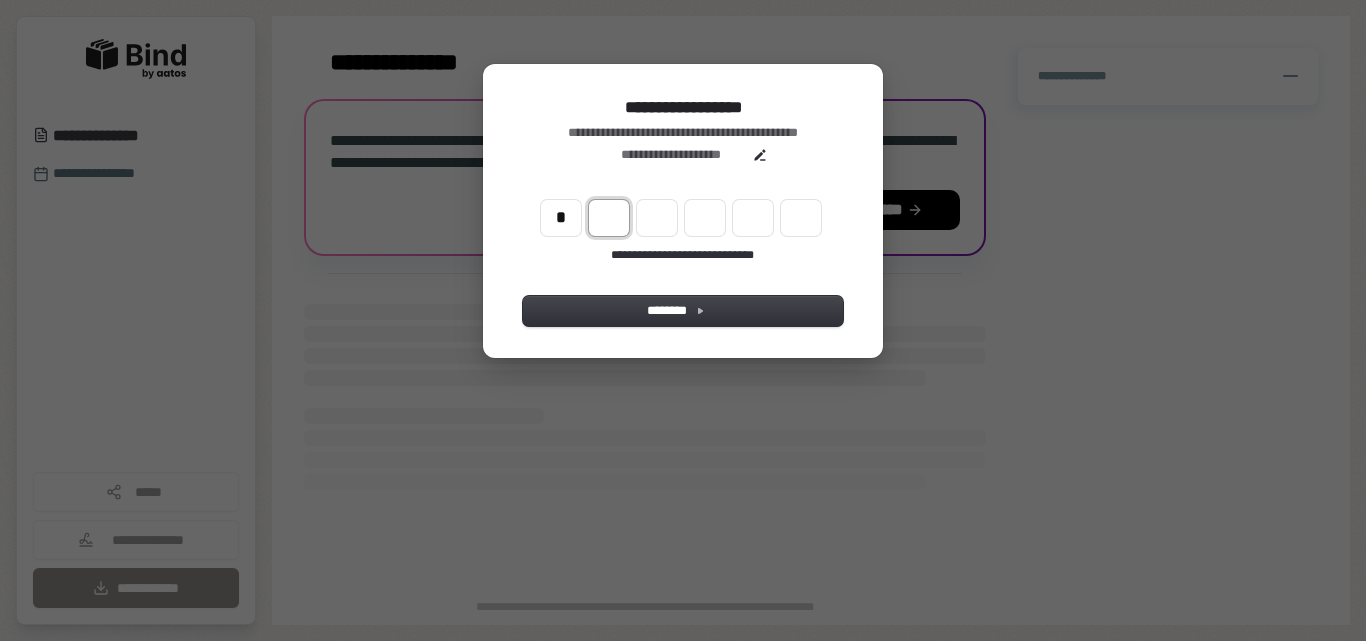 type on "*" 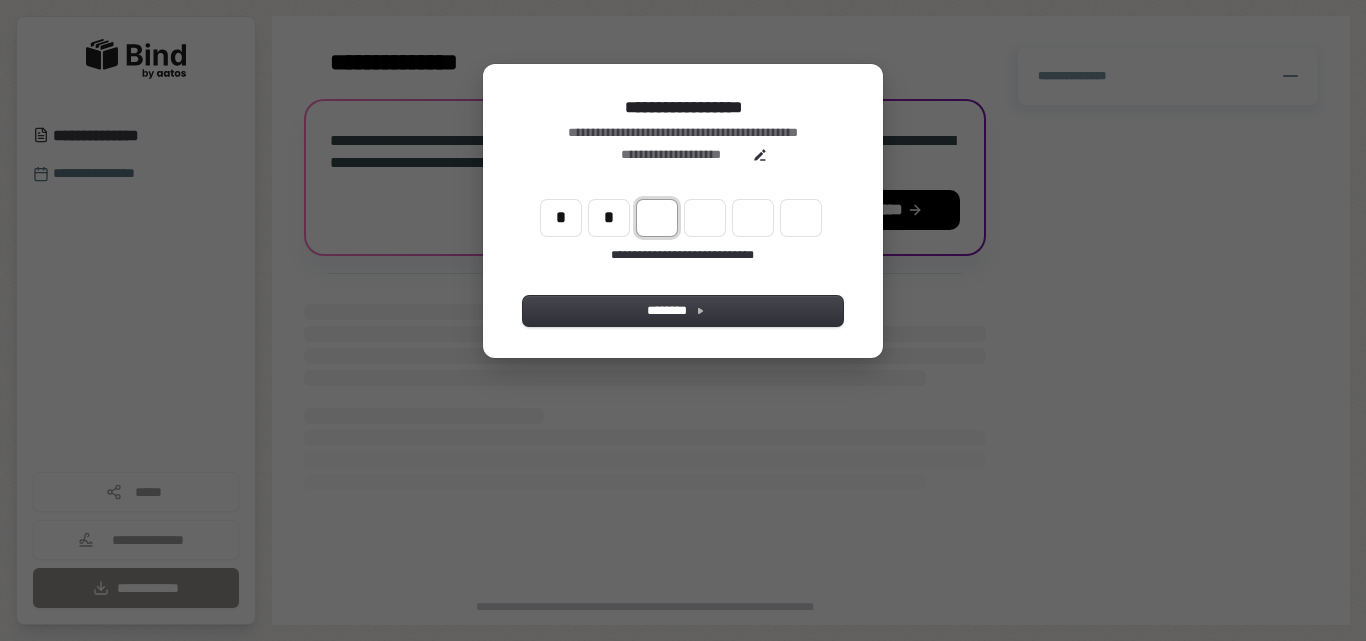 type 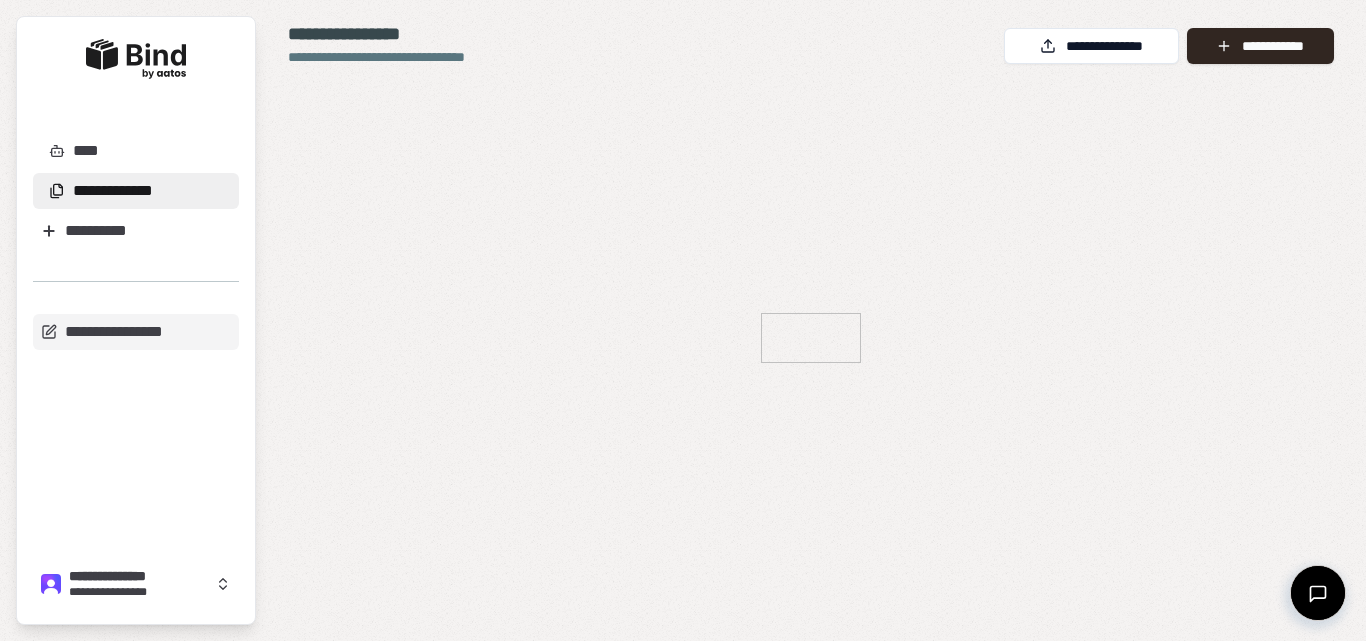 scroll, scrollTop: 0, scrollLeft: 0, axis: both 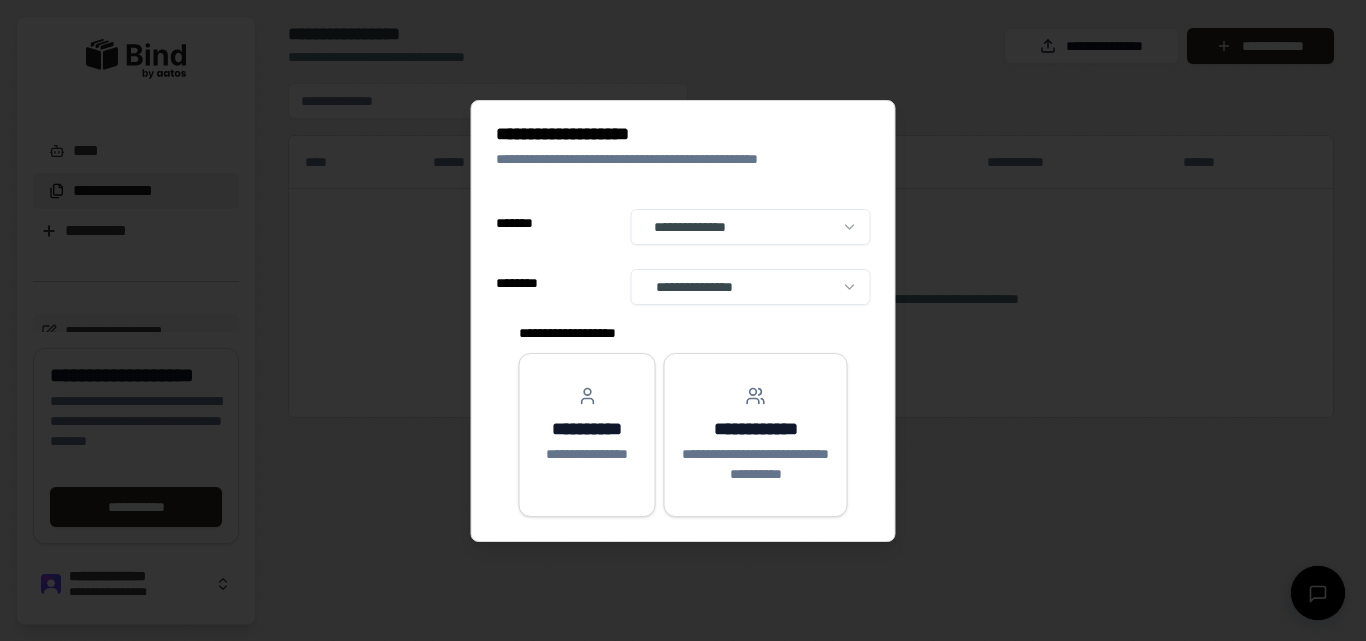 select on "**" 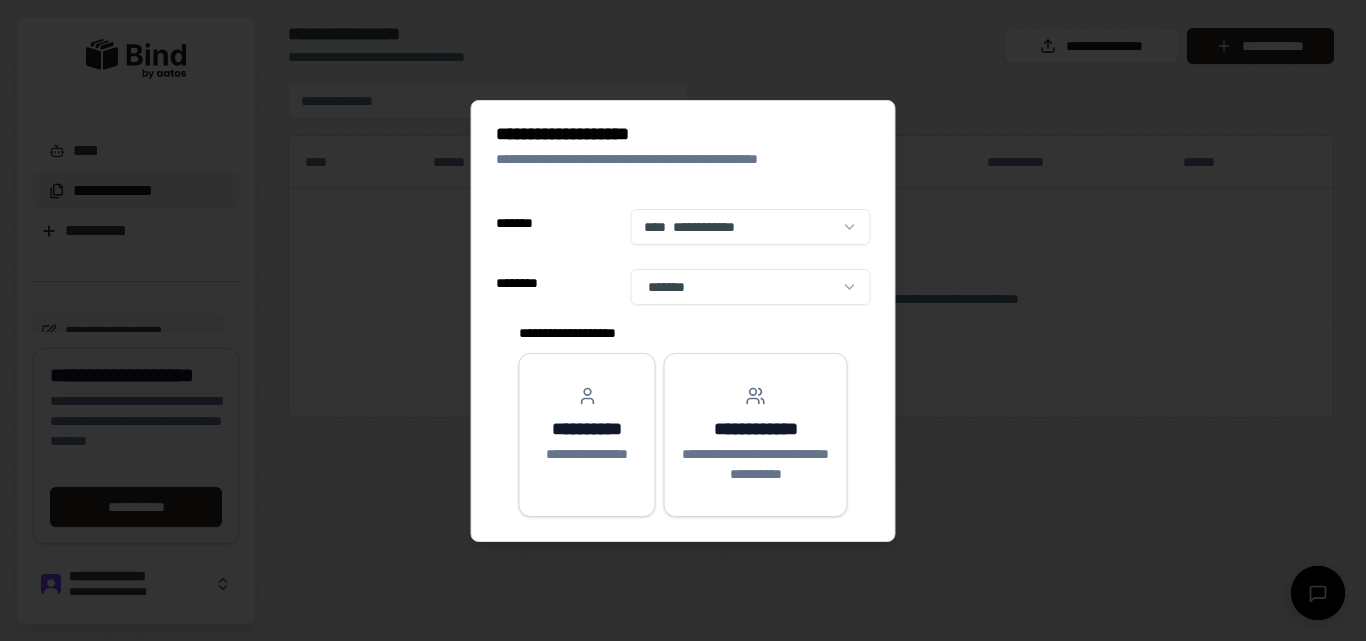 click on "******** ******* ******* ******* *******" at bounding box center [683, 283] 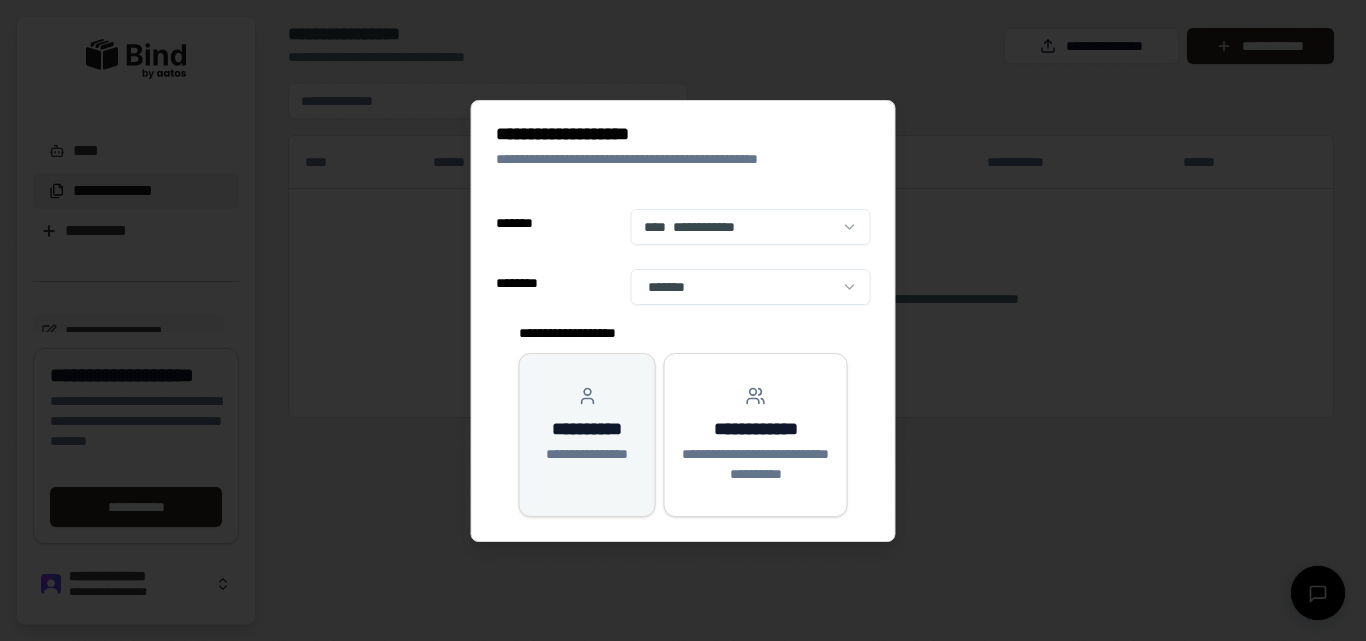 click on "**********" at bounding box center [587, 454] 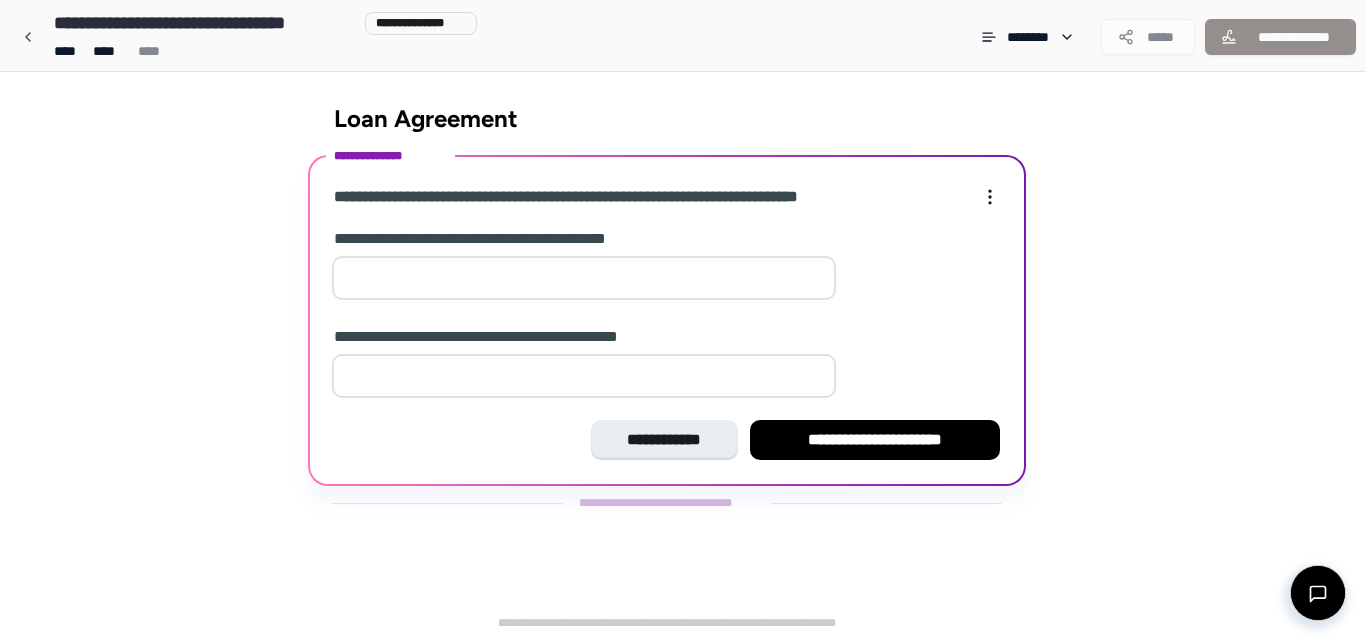 click at bounding box center [584, 278] 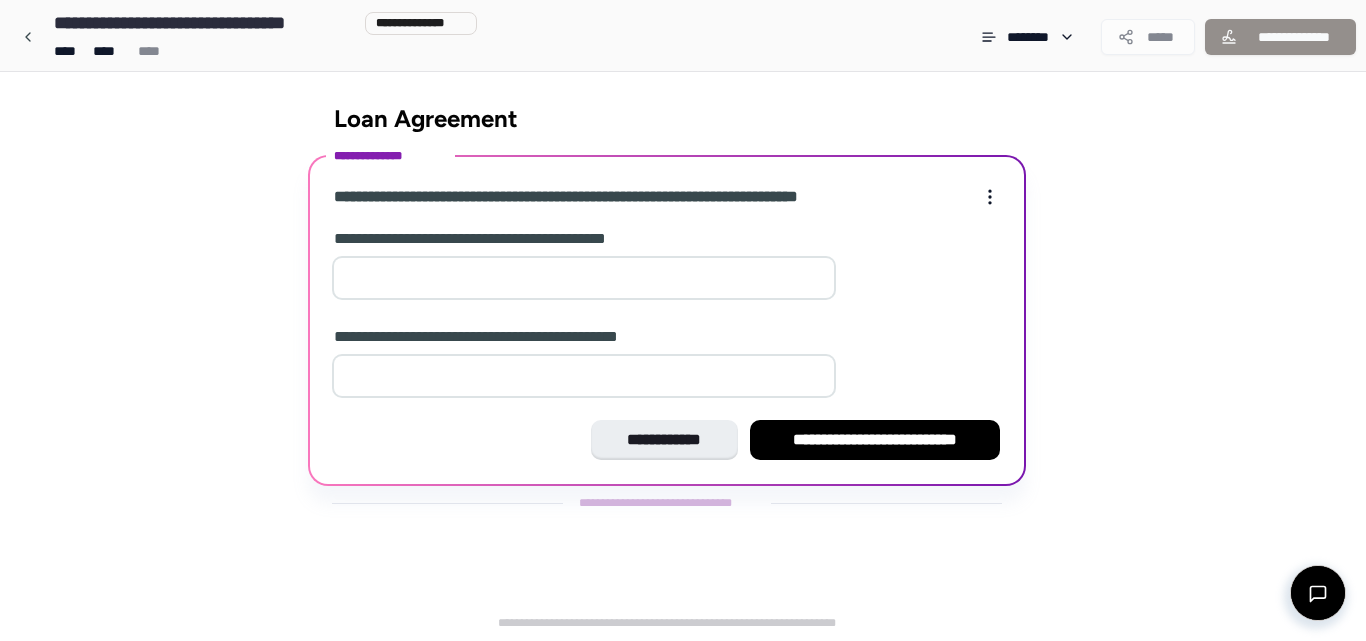 click on "**" at bounding box center (584, 278) 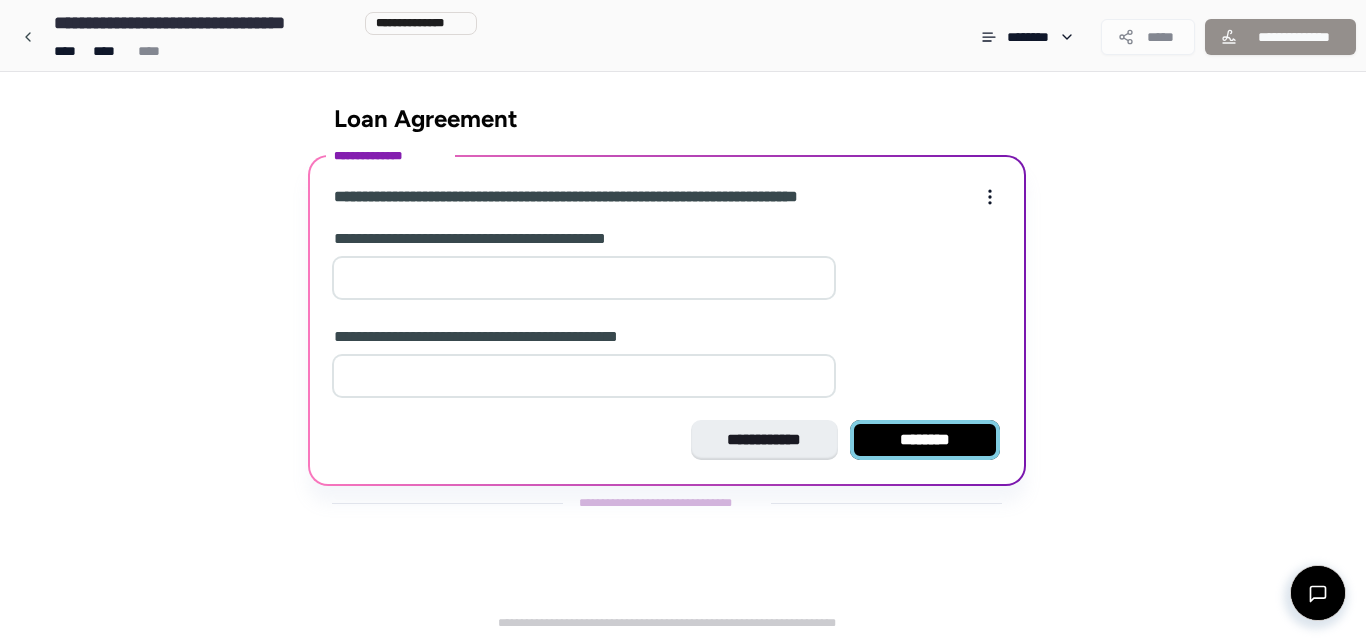 click on "********" at bounding box center [925, 440] 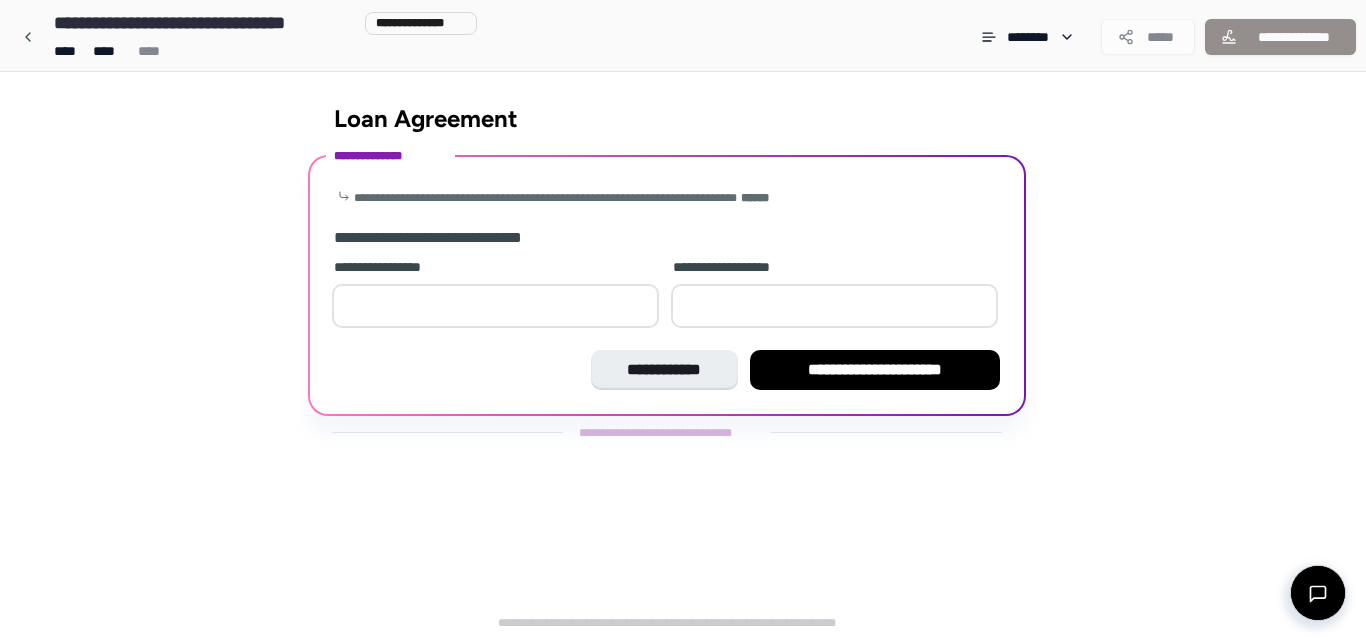 click at bounding box center [495, 306] 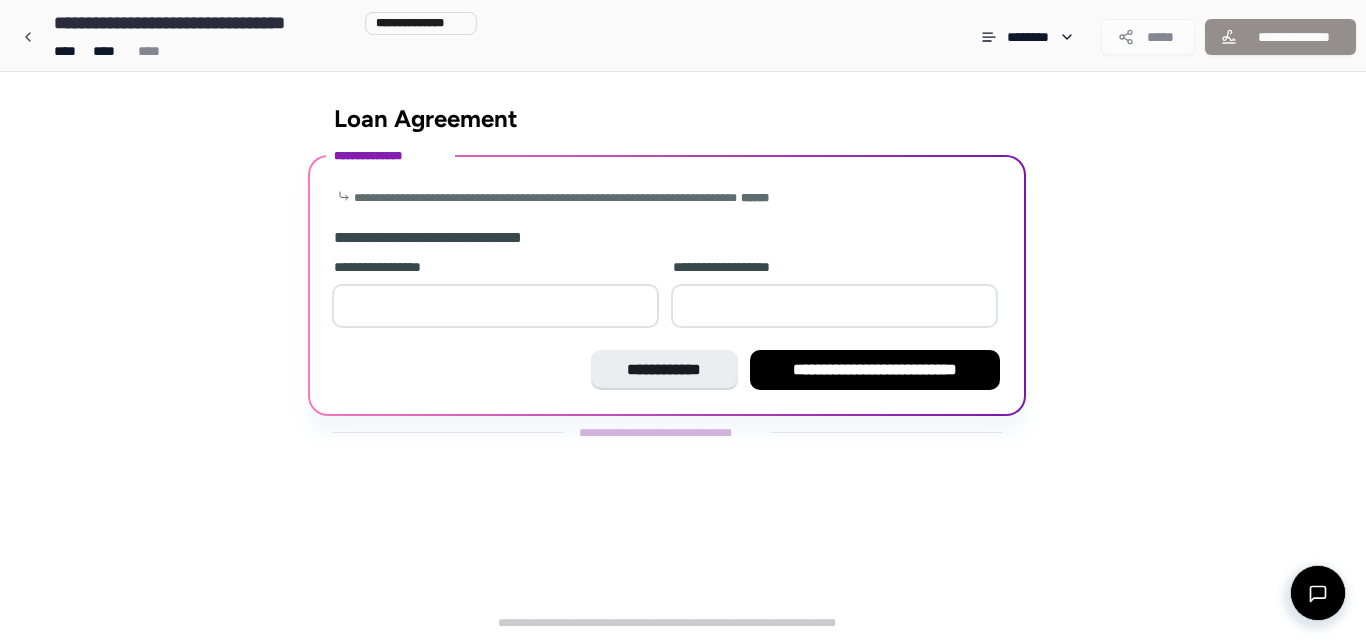 type on "**" 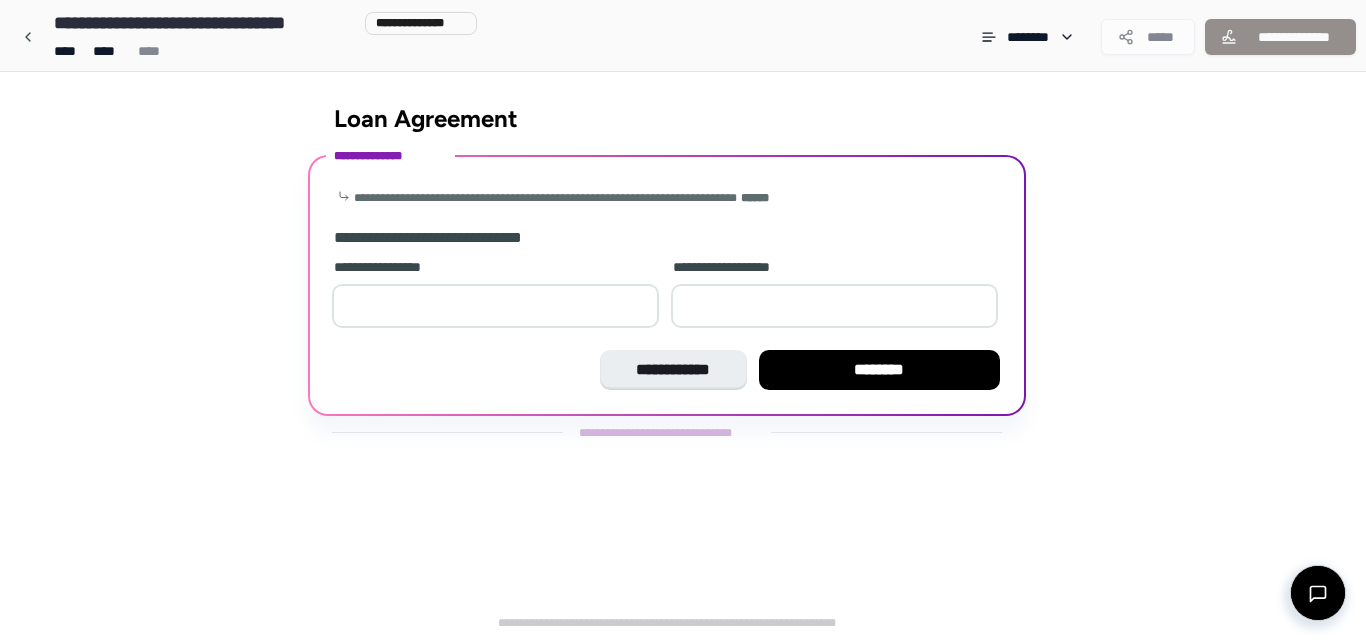 type on "**" 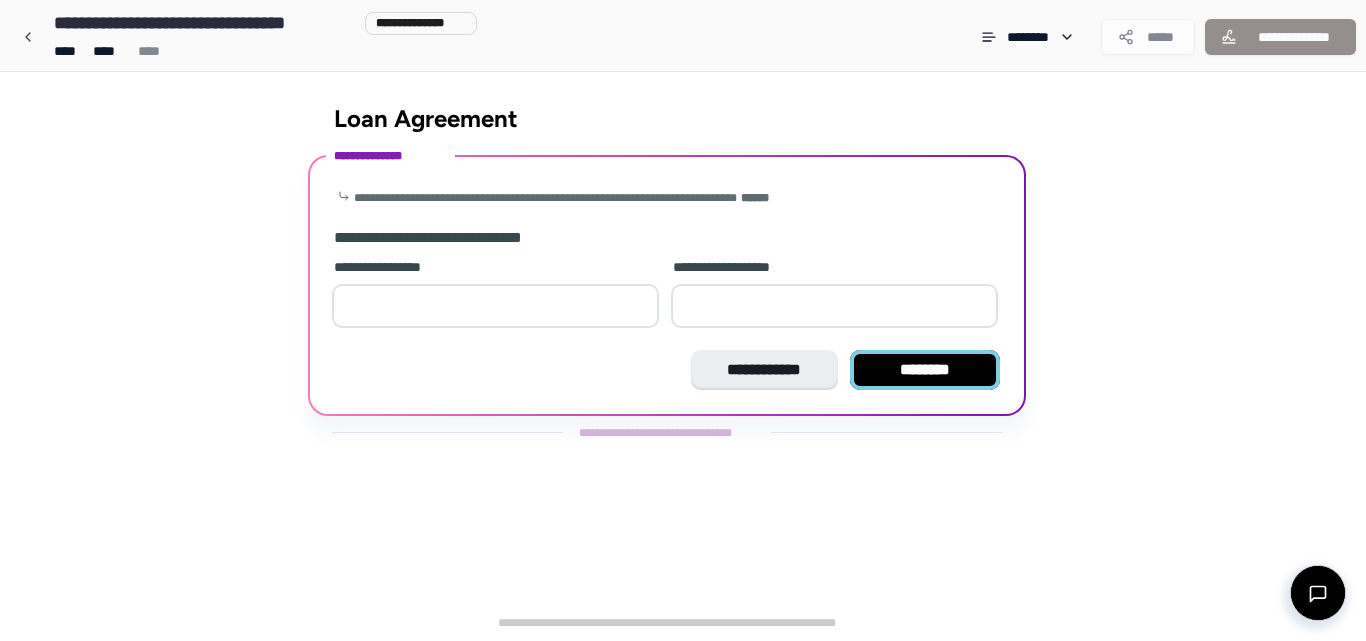 click on "********" at bounding box center (925, 370) 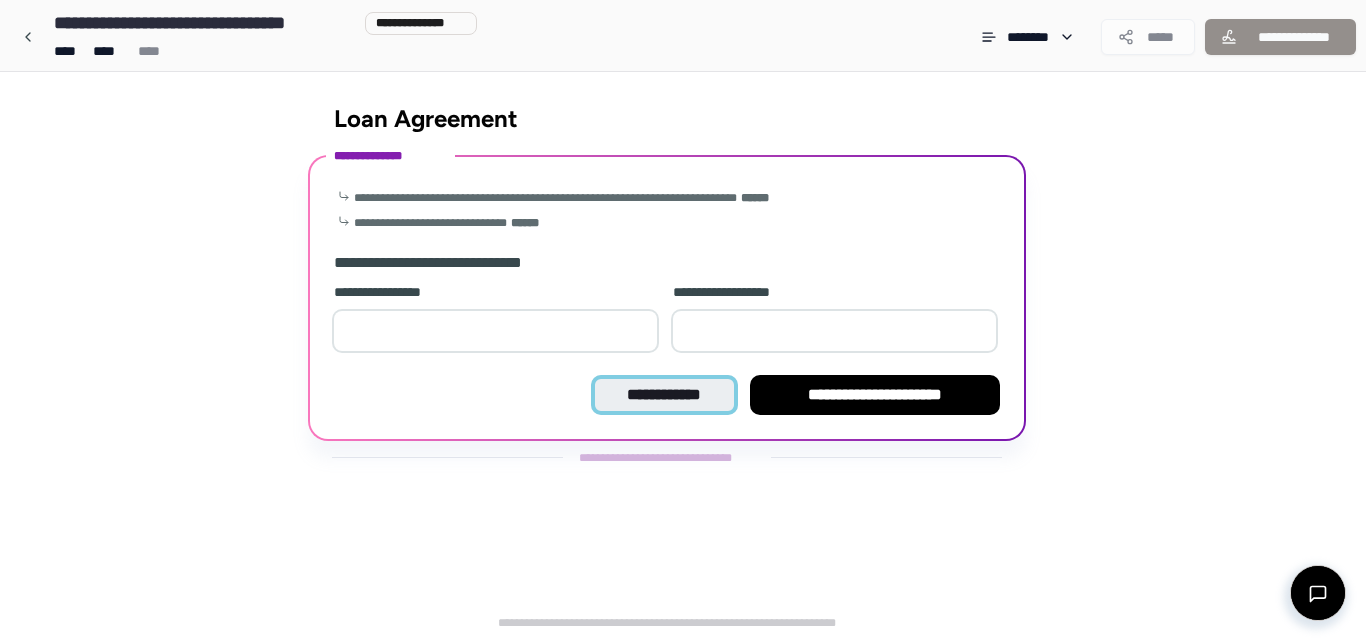 click on "**********" at bounding box center (664, 395) 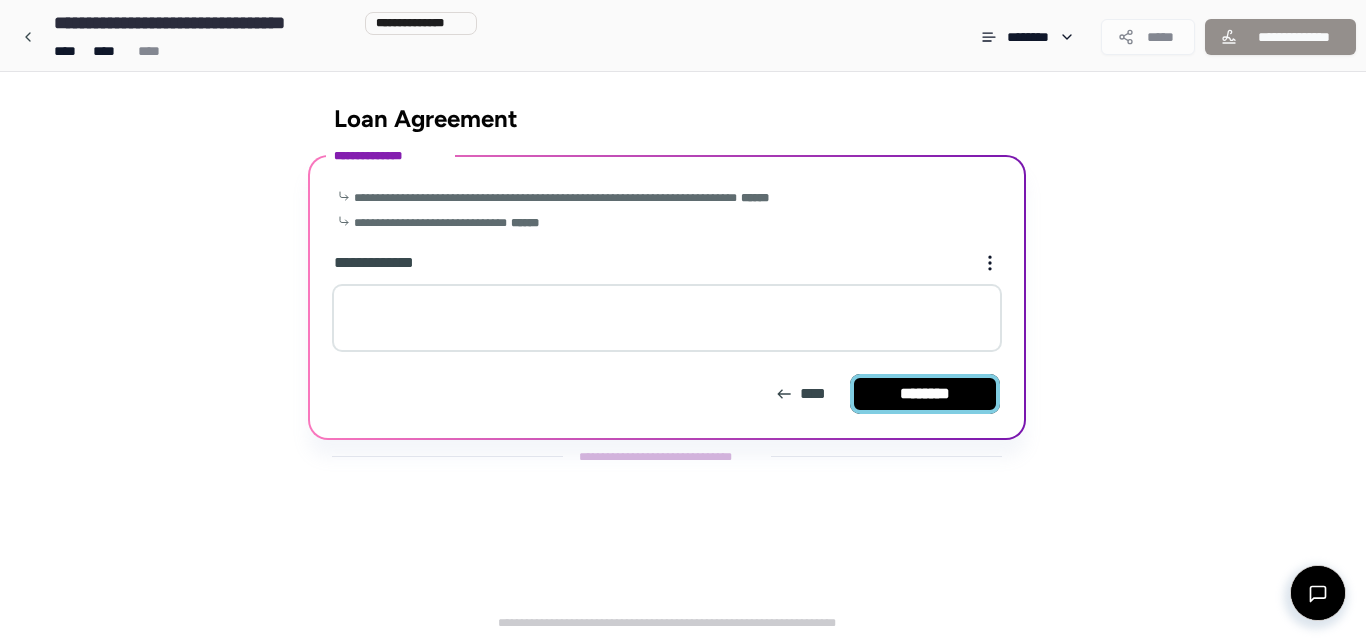 click on "********" at bounding box center (925, 394) 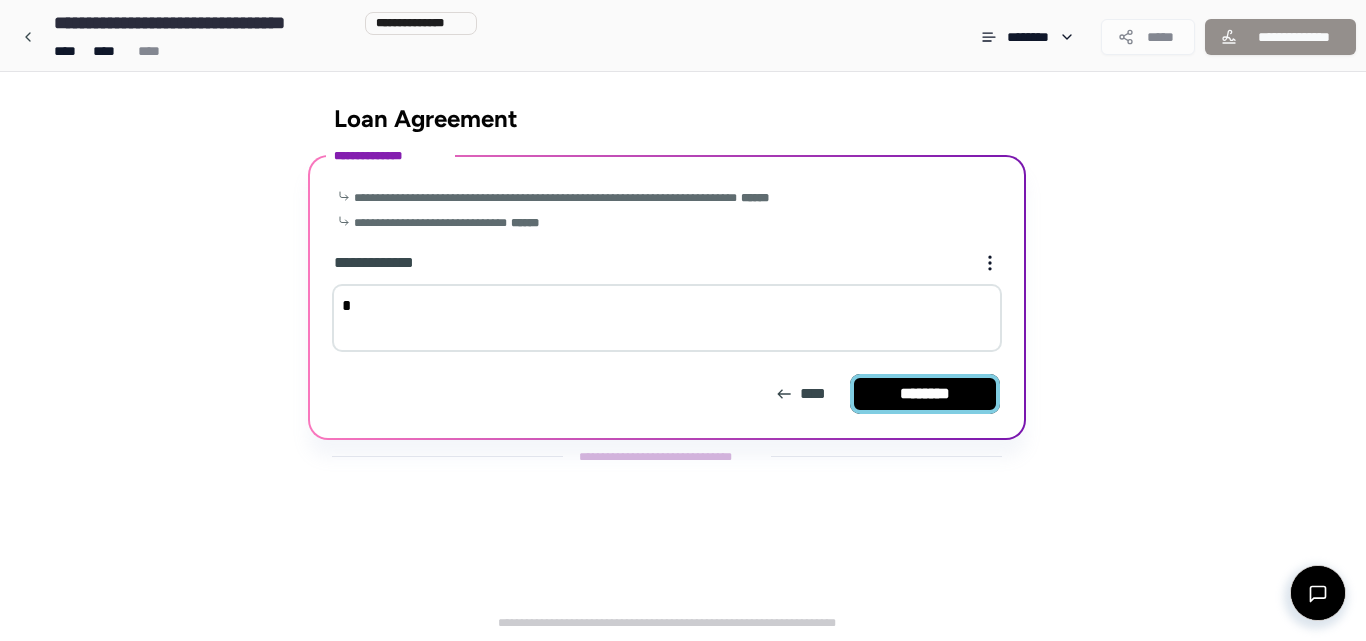 type on "*" 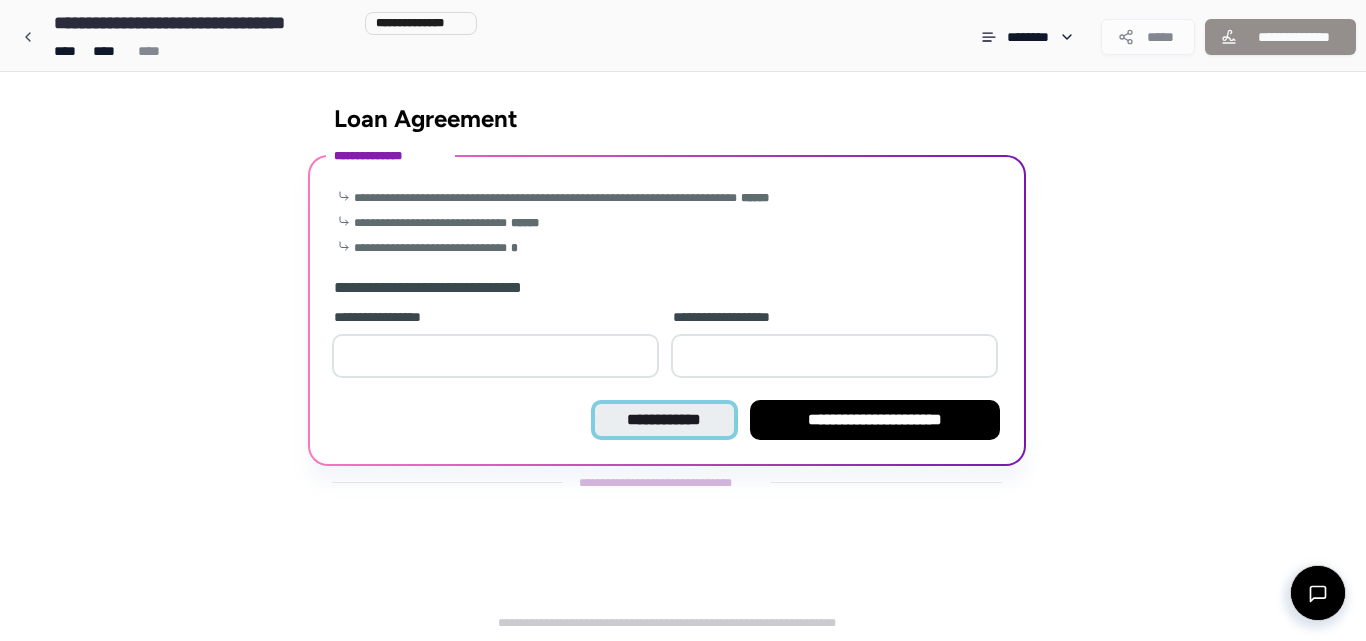 click on "**********" at bounding box center (664, 420) 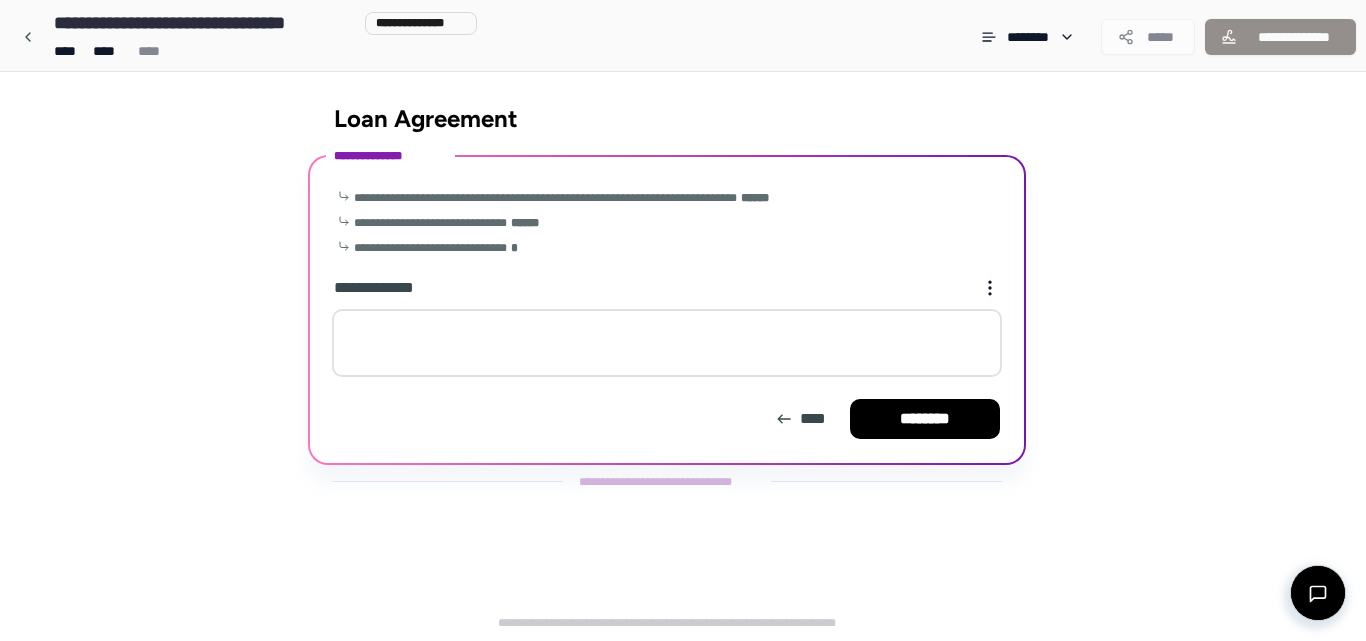 click at bounding box center (667, 343) 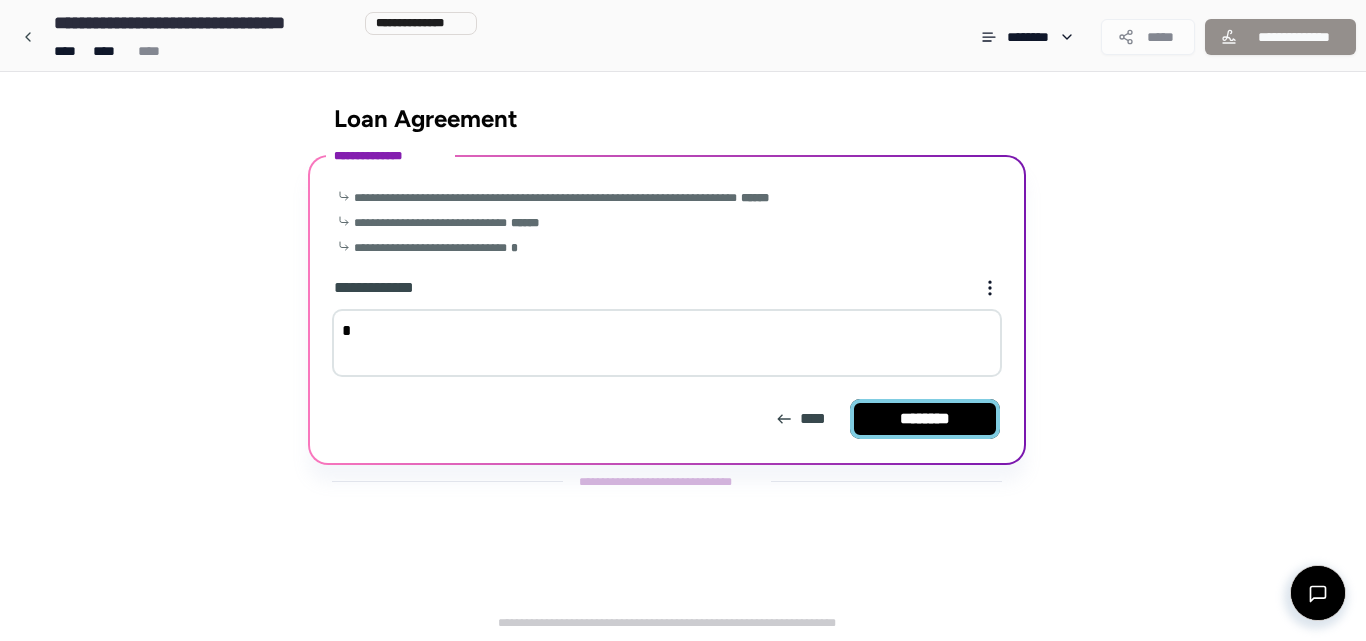 type on "*" 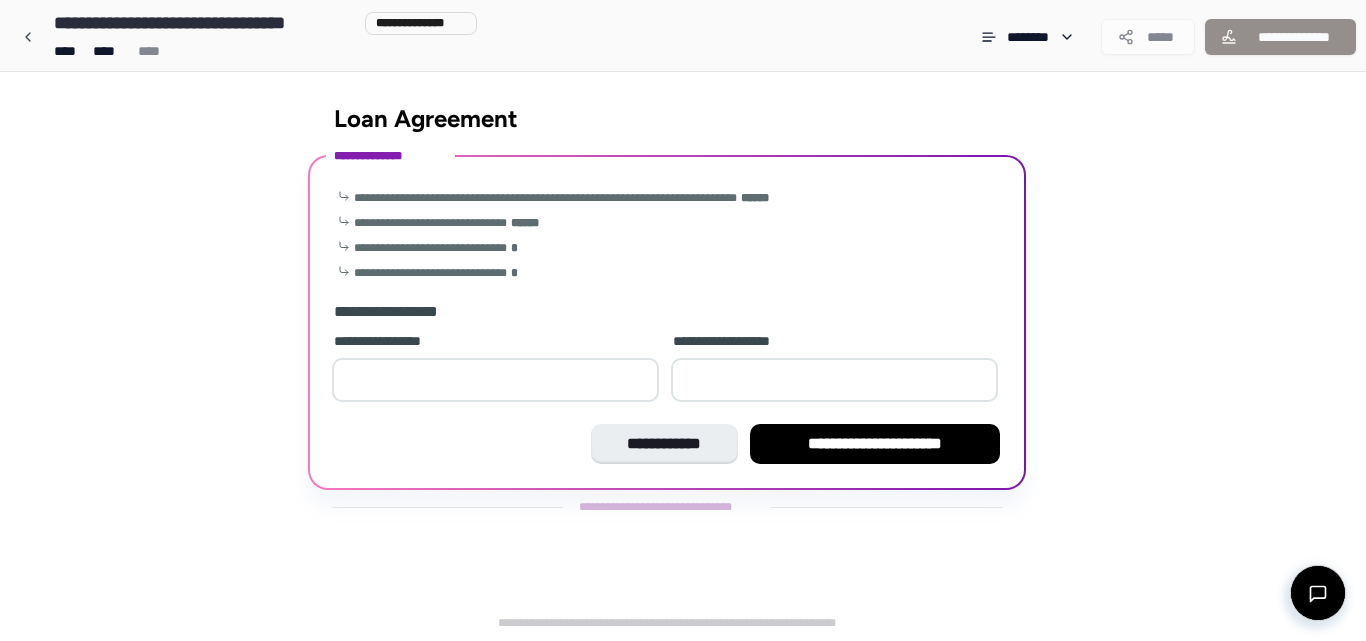 click at bounding box center [495, 380] 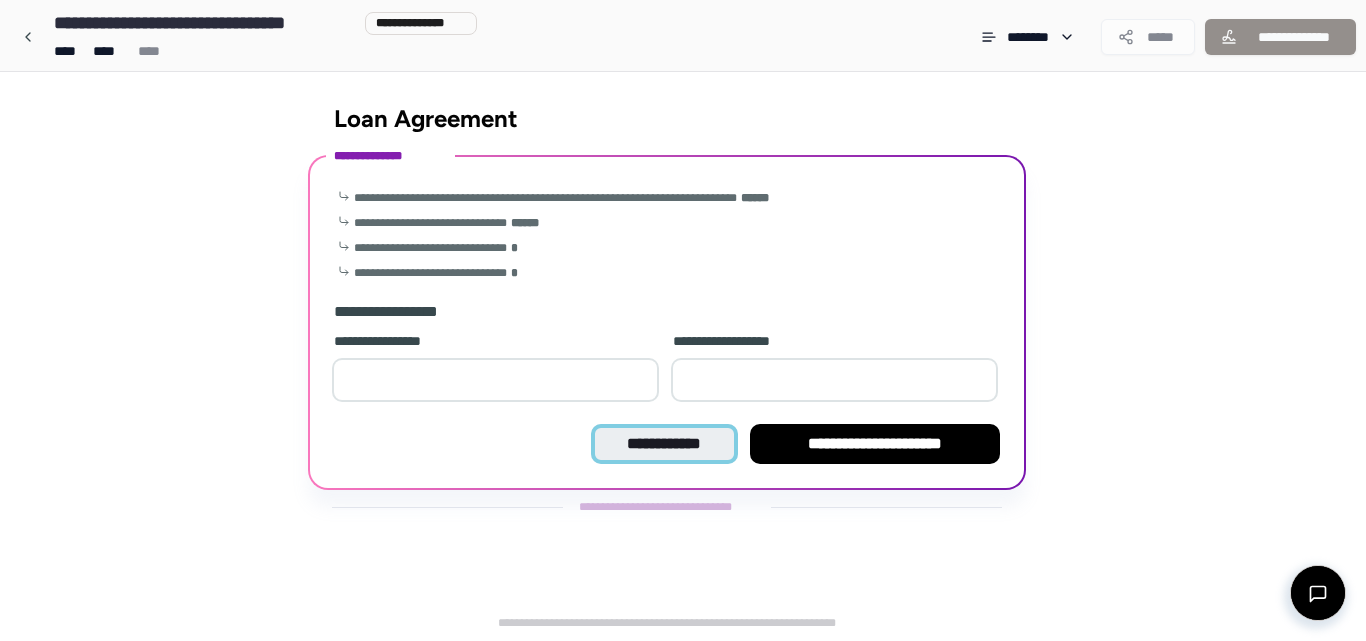 click on "**********" at bounding box center (664, 444) 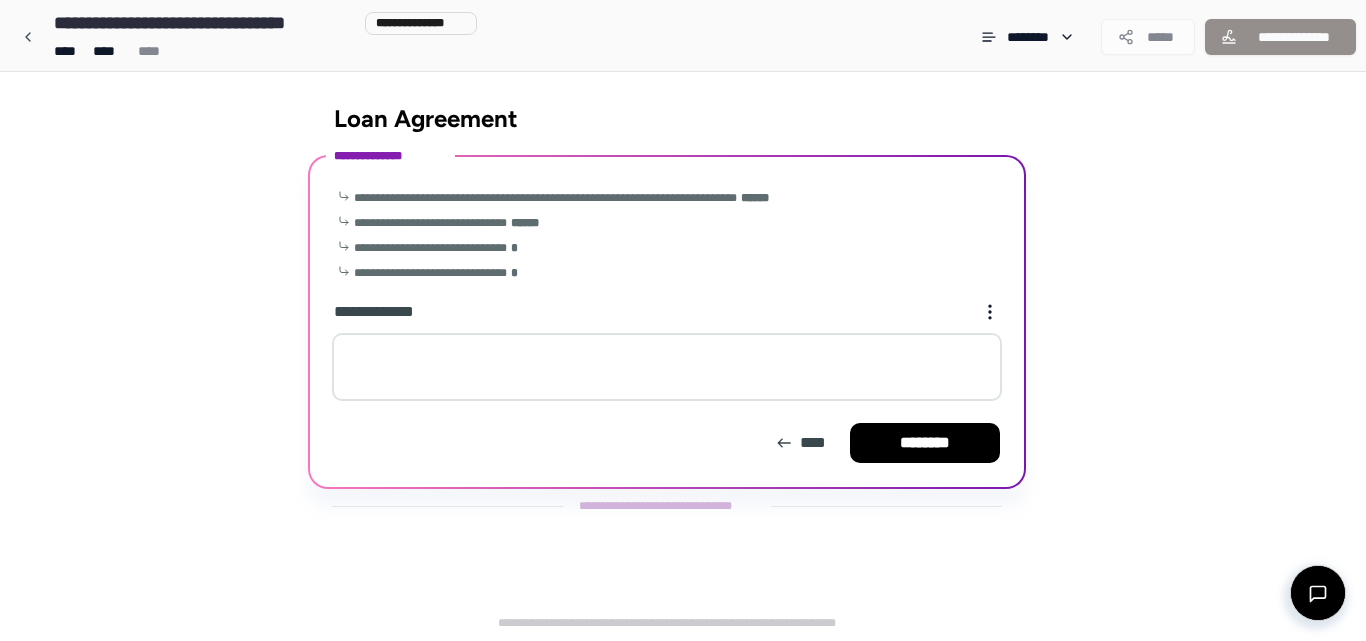 click at bounding box center (667, 367) 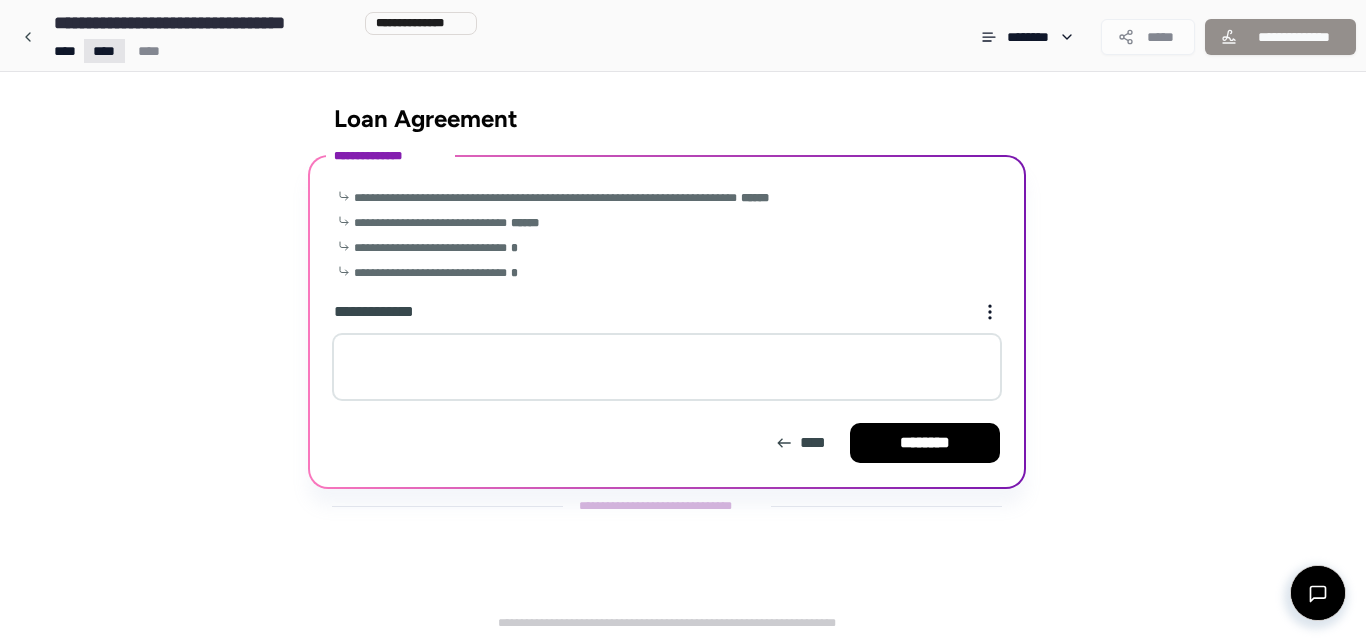click on "**********" at bounding box center (683, 320) 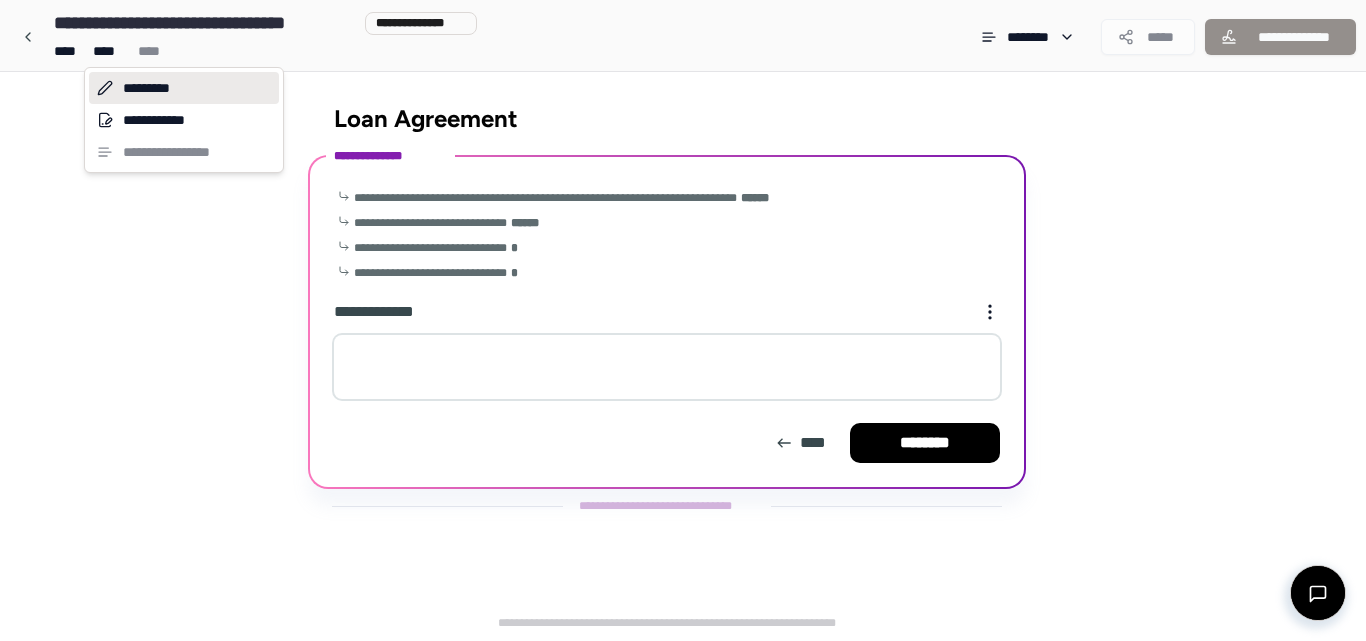 click on "*********" at bounding box center (184, 88) 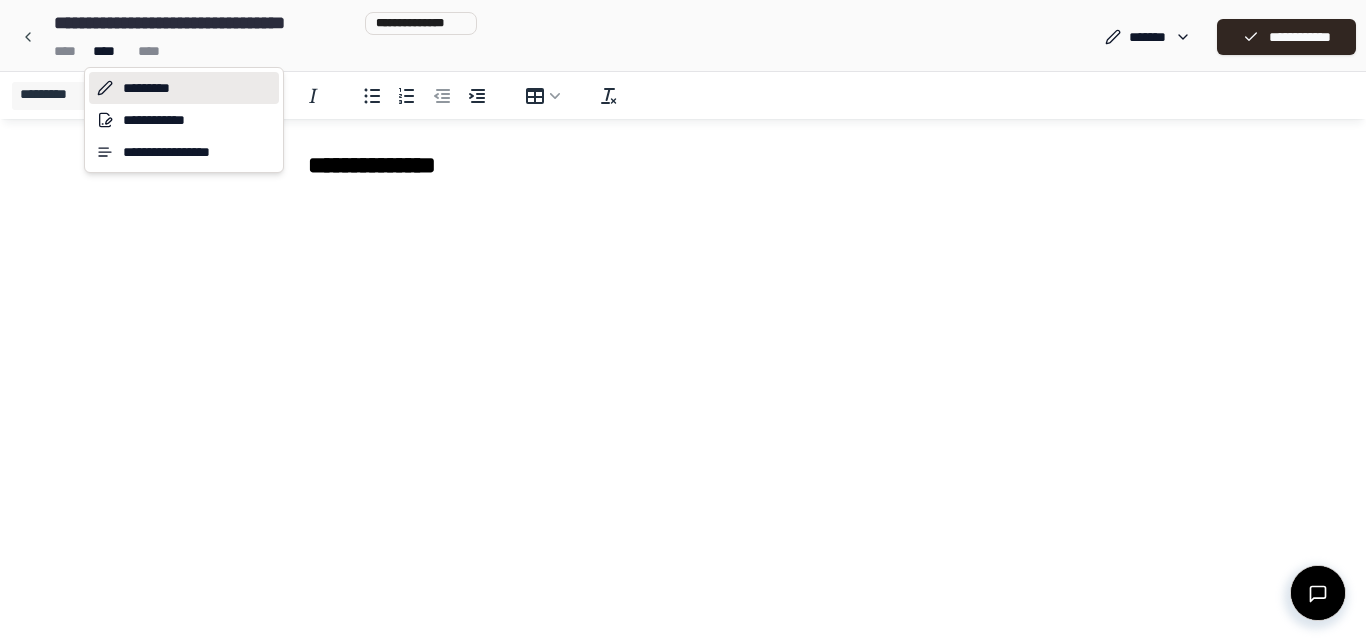 scroll, scrollTop: 0, scrollLeft: 0, axis: both 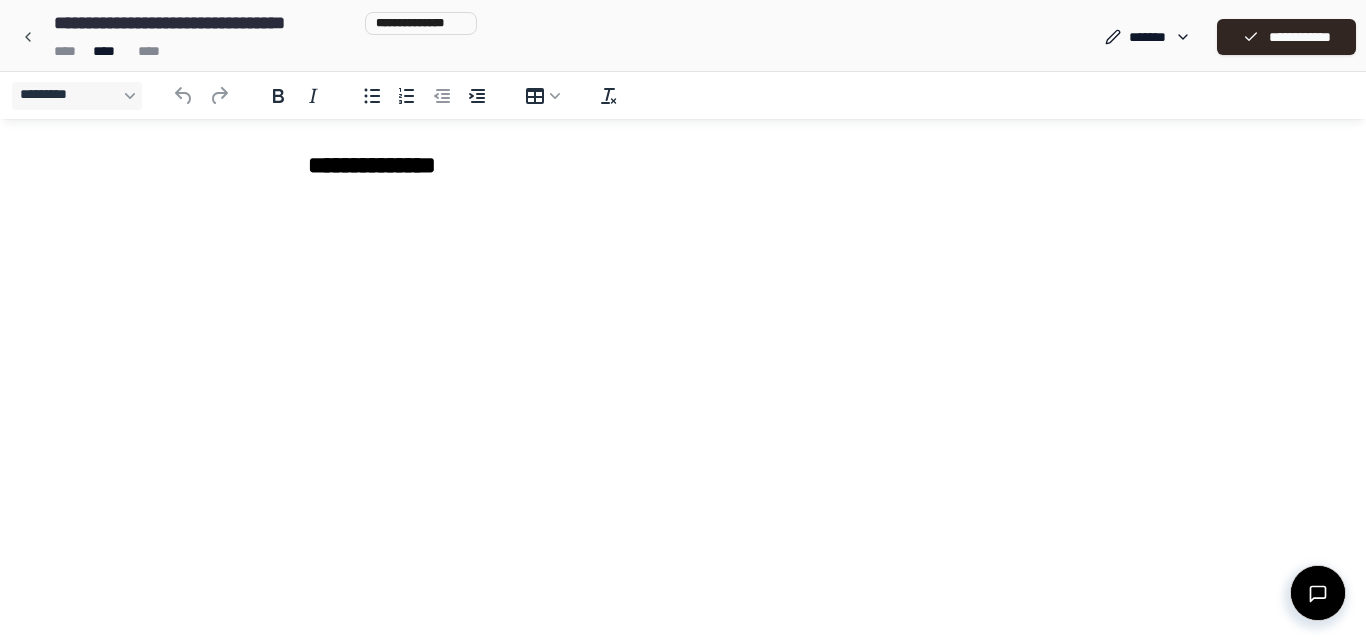 type 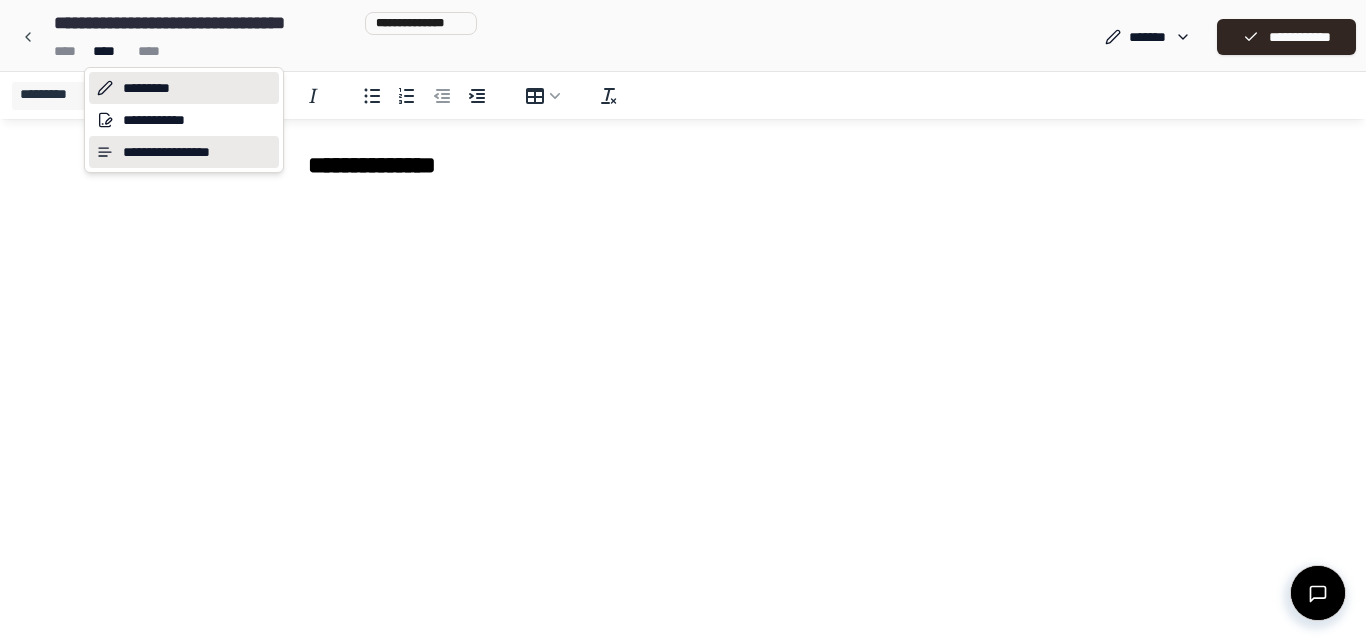 click on "**********" at bounding box center (184, 152) 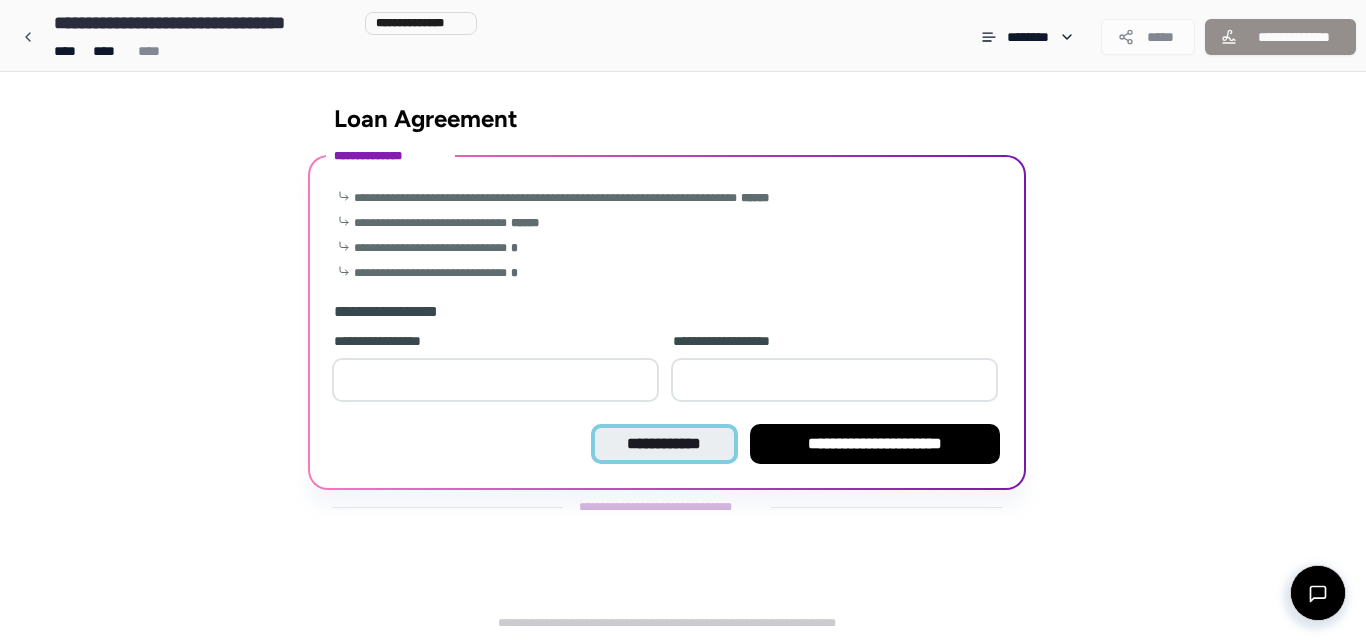 click on "**********" at bounding box center (664, 444) 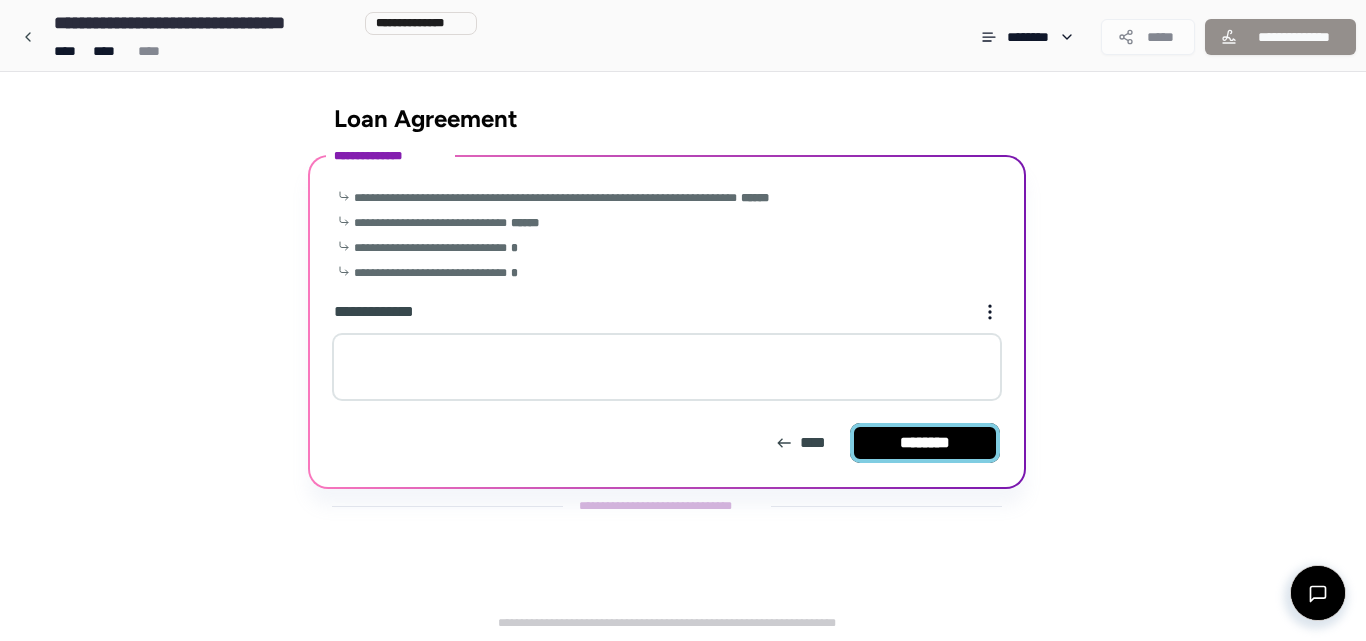 click on "********" at bounding box center (925, 443) 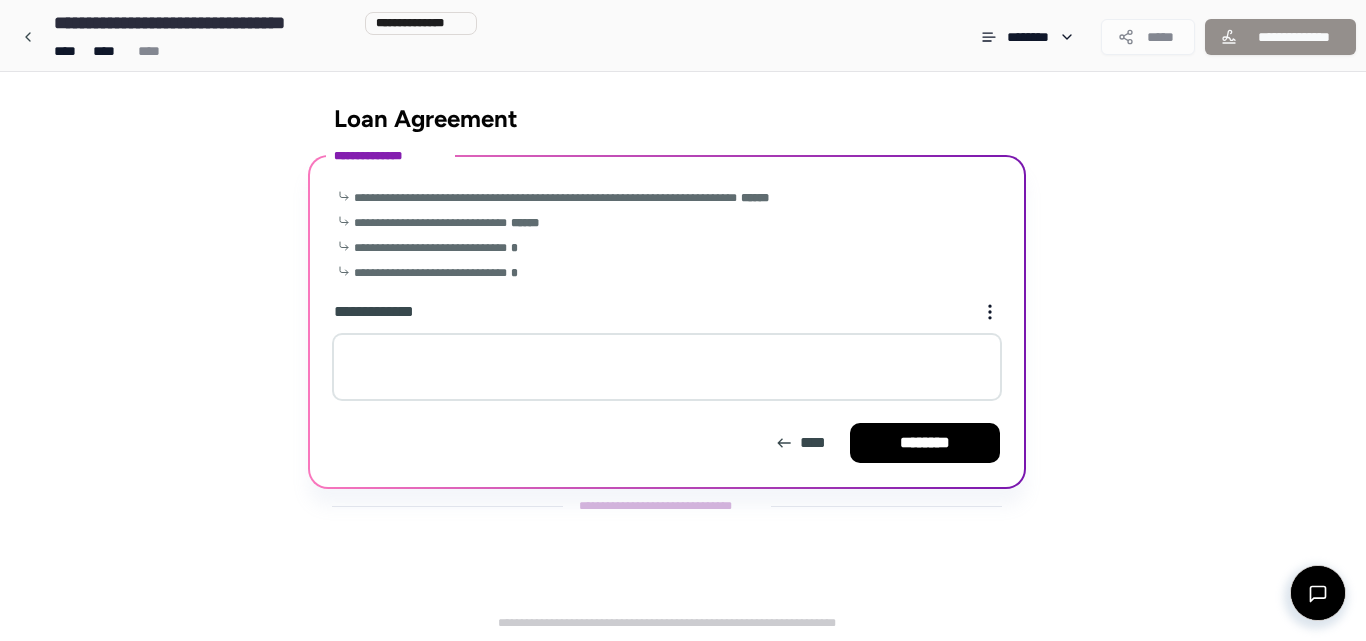 click on "**********" at bounding box center [1280, 37] 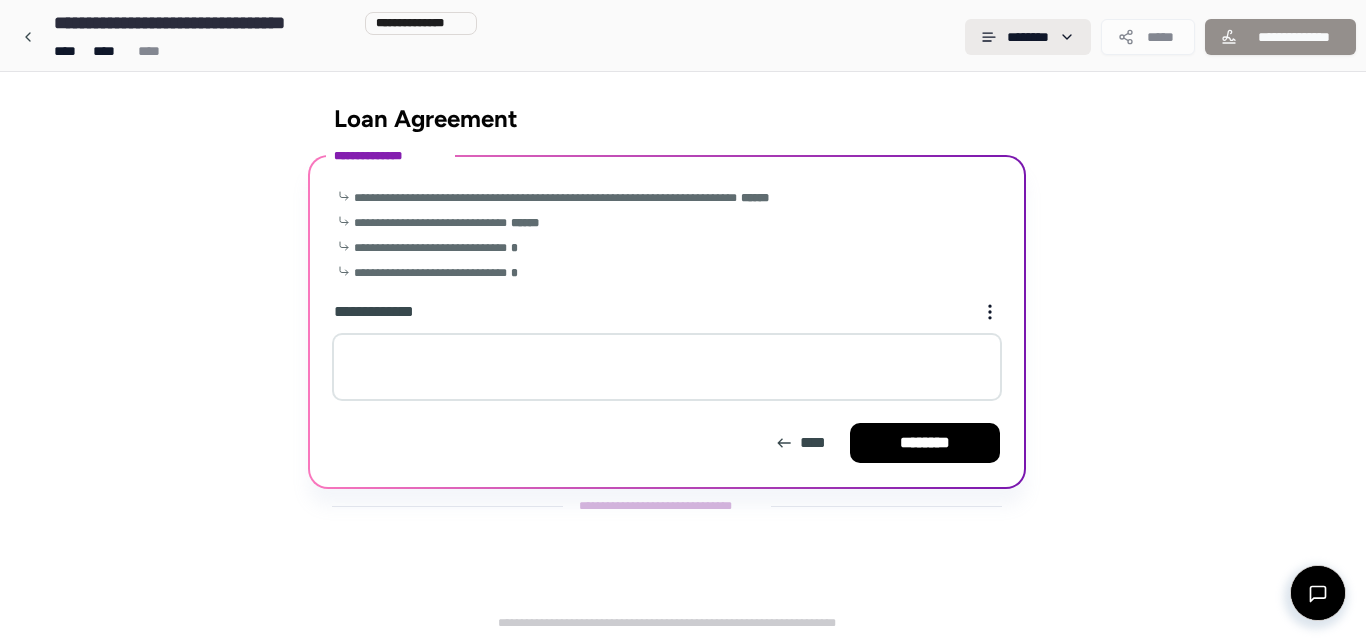 click on "**********" at bounding box center [683, 320] 